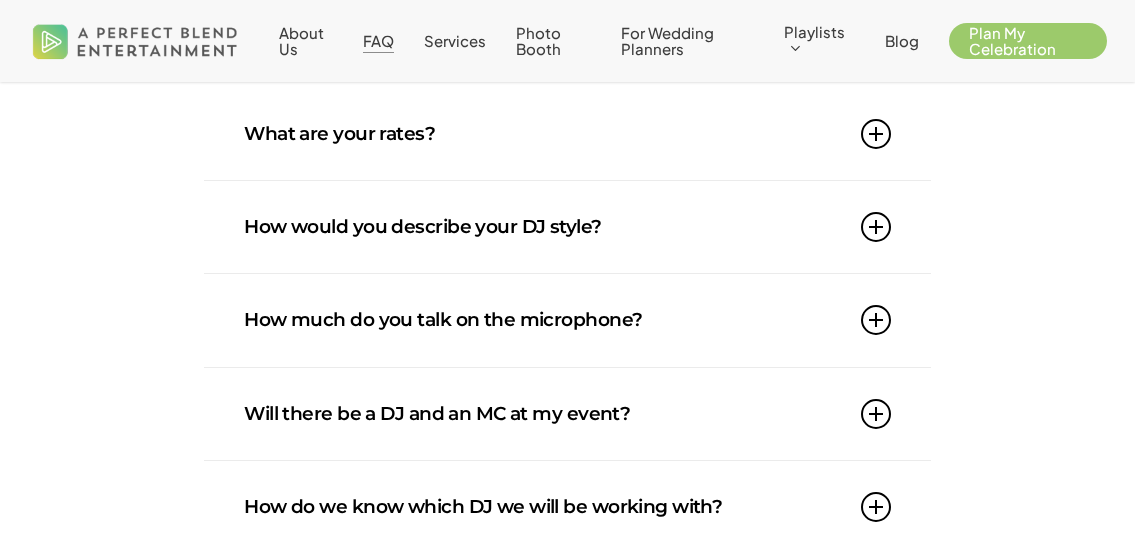 scroll, scrollTop: 296, scrollLeft: 0, axis: vertical 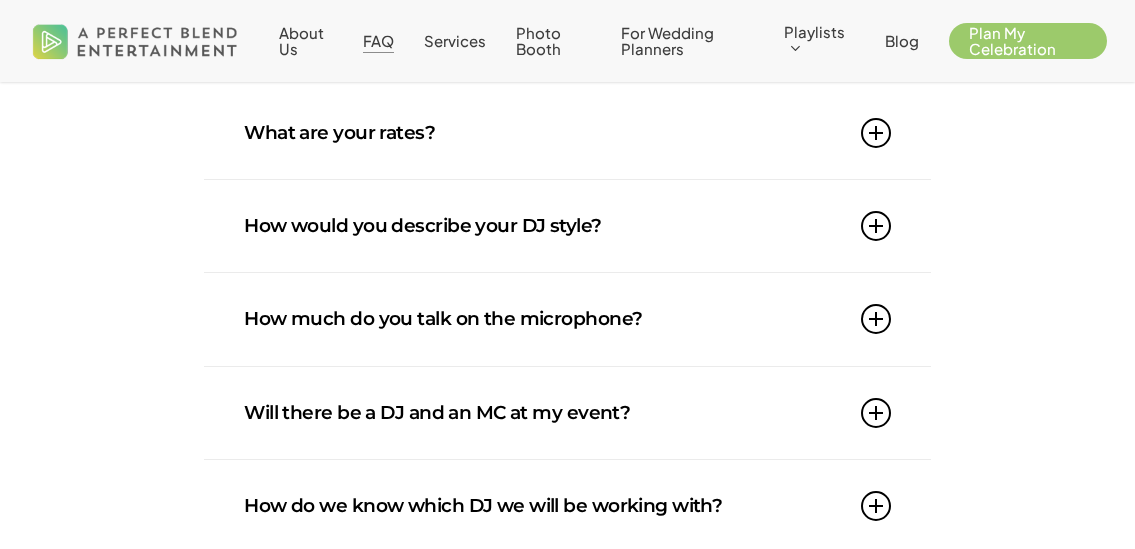 click on "What are your rates?" at bounding box center (567, 133) 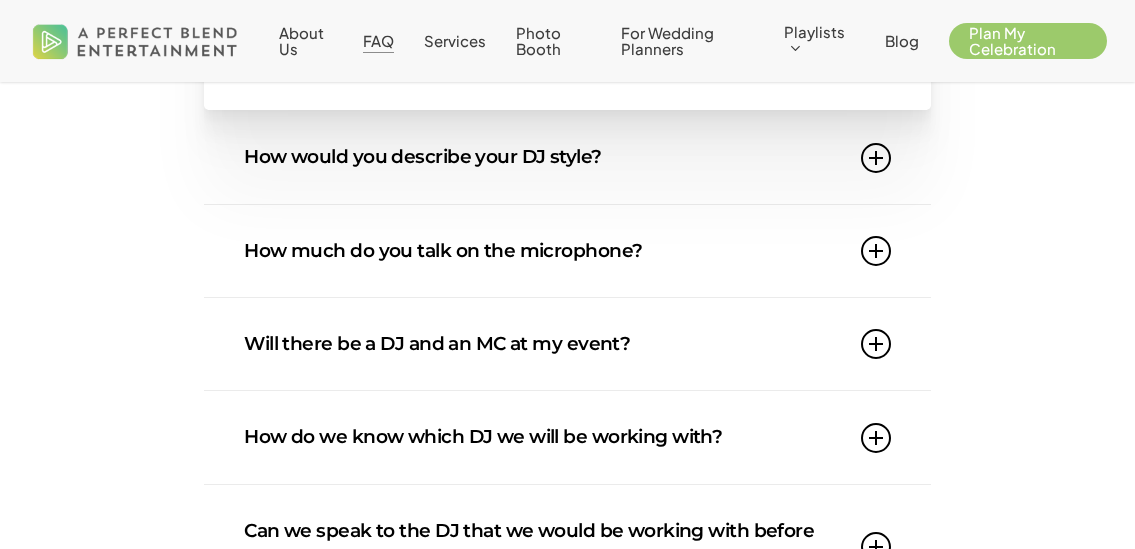 scroll, scrollTop: 514, scrollLeft: 0, axis: vertical 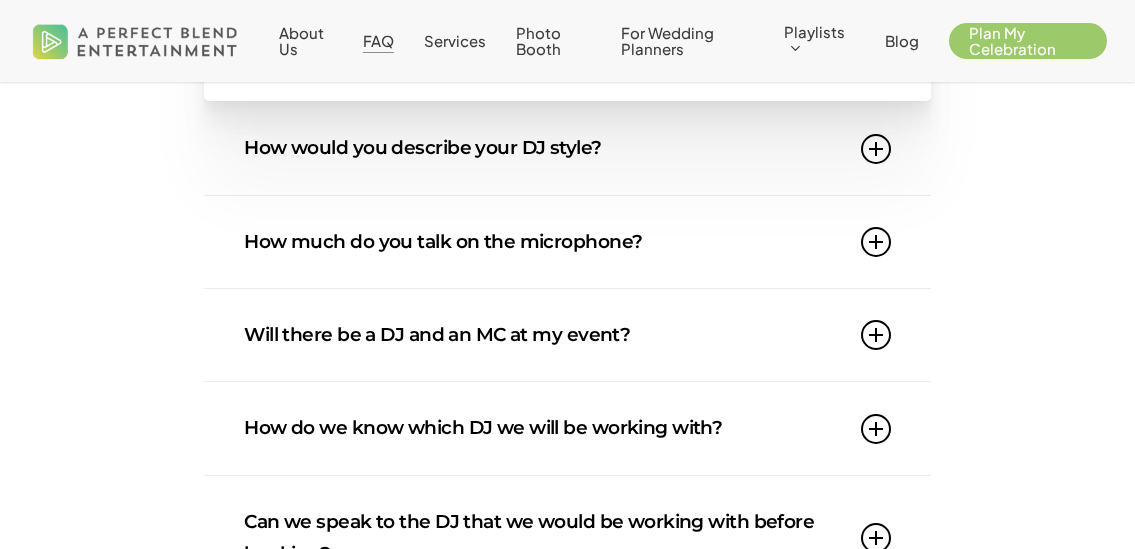 click on "How would you describe your DJ style?" at bounding box center [567, 148] 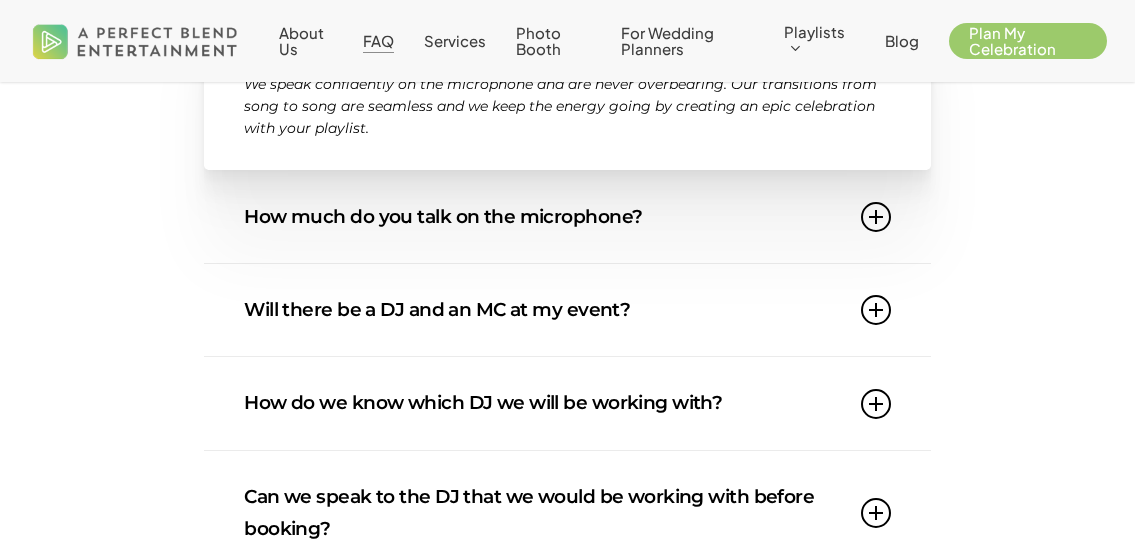 scroll, scrollTop: 520, scrollLeft: 0, axis: vertical 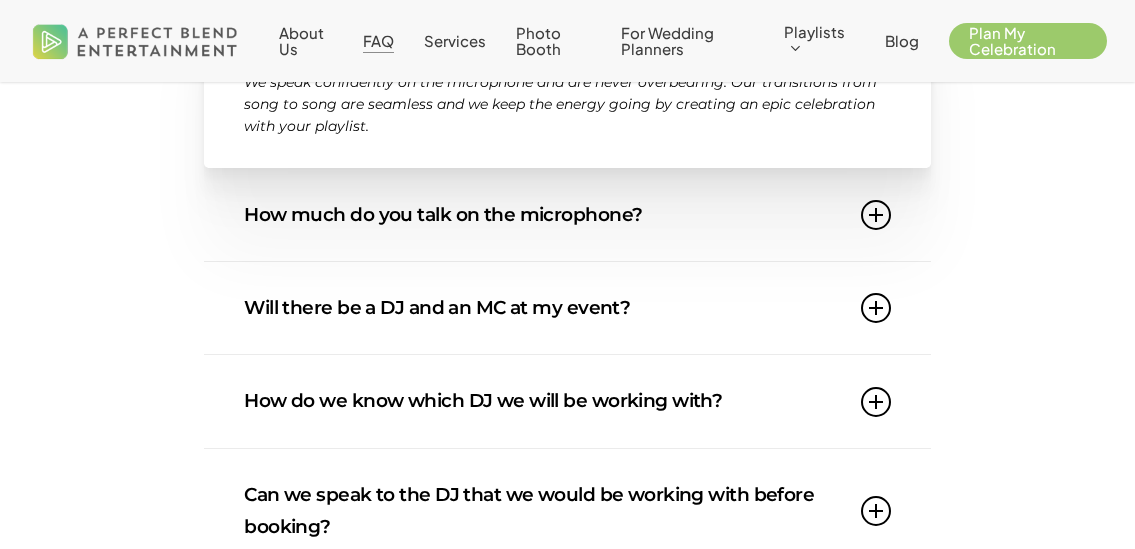 click on "Will there be a DJ and an MC at my event?" at bounding box center [567, 308] 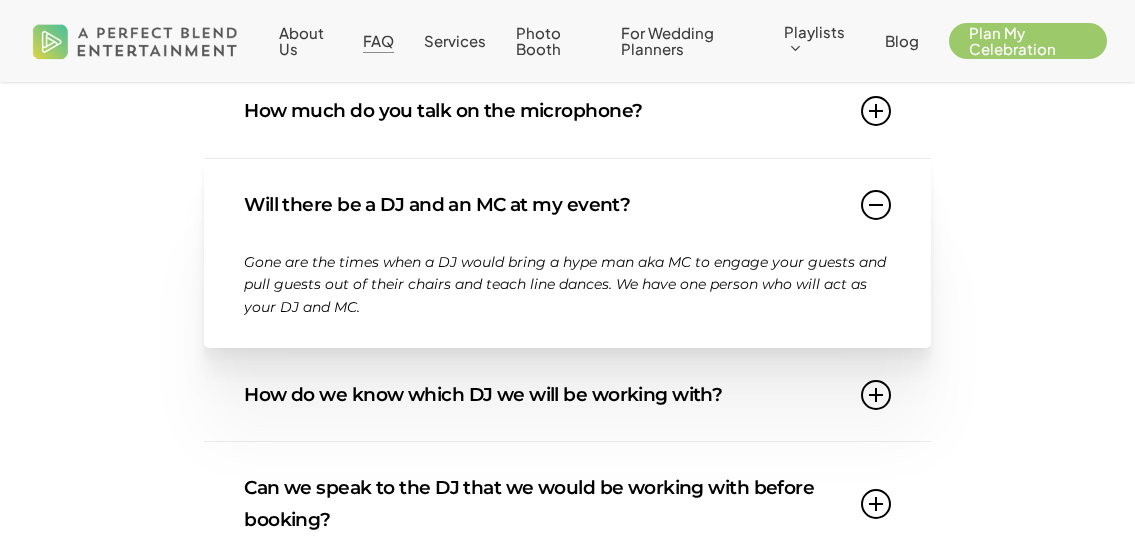 scroll, scrollTop: 497, scrollLeft: 0, axis: vertical 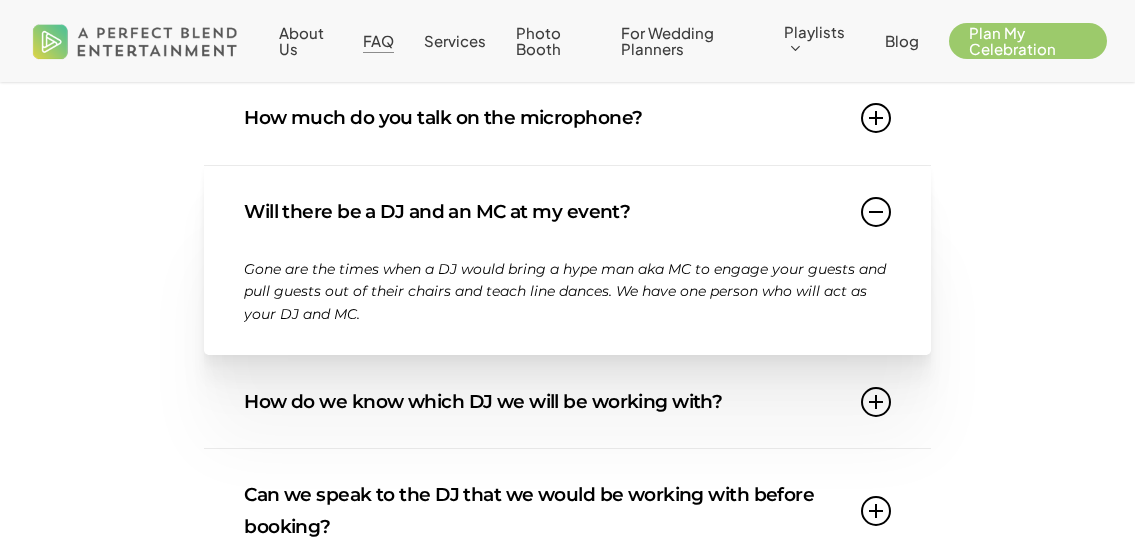 click on "How much do you talk on the microphone?" at bounding box center (567, 118) 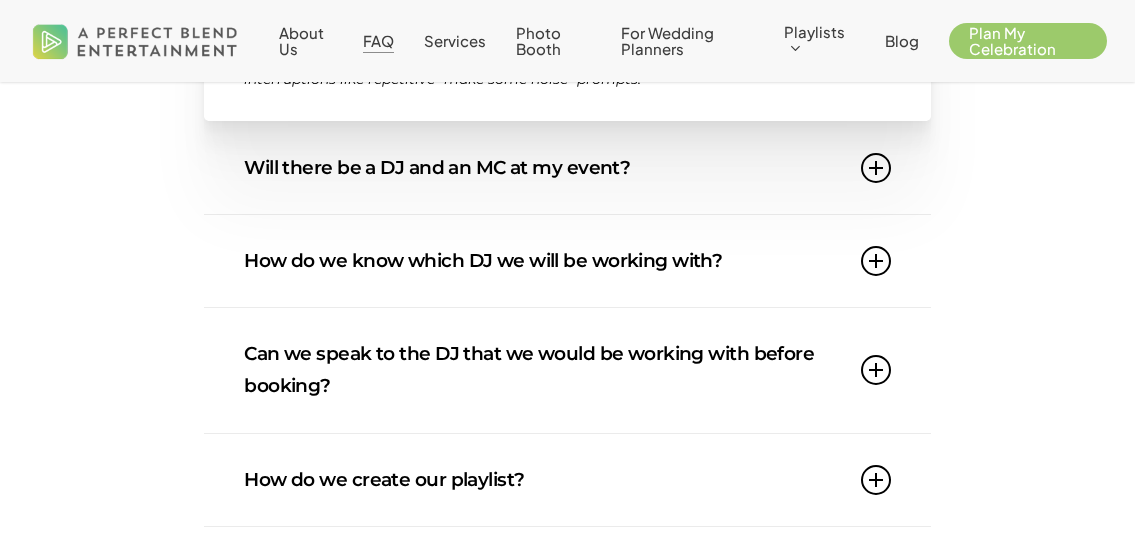 scroll, scrollTop: 650, scrollLeft: 0, axis: vertical 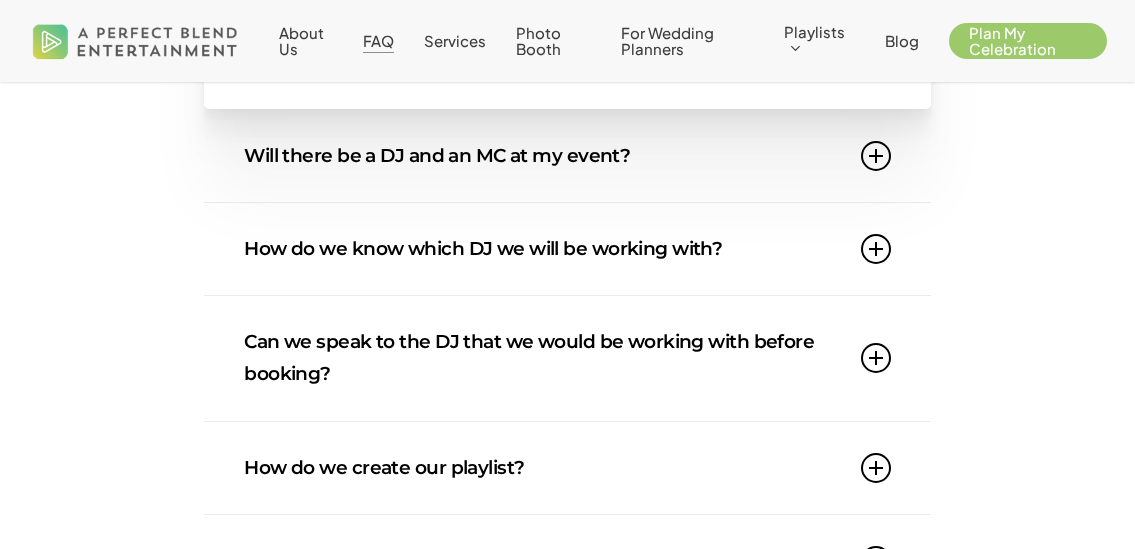 click on "How do we know which DJ we will be working with?" at bounding box center (567, 249) 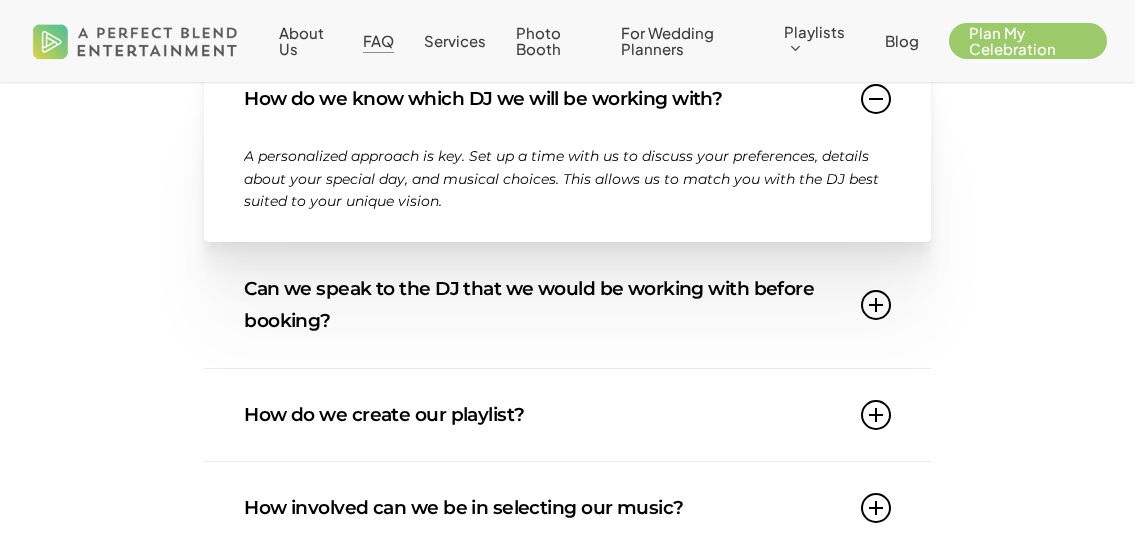 click on "Can we speak to the DJ that we would be working with before booking?" at bounding box center [567, 305] 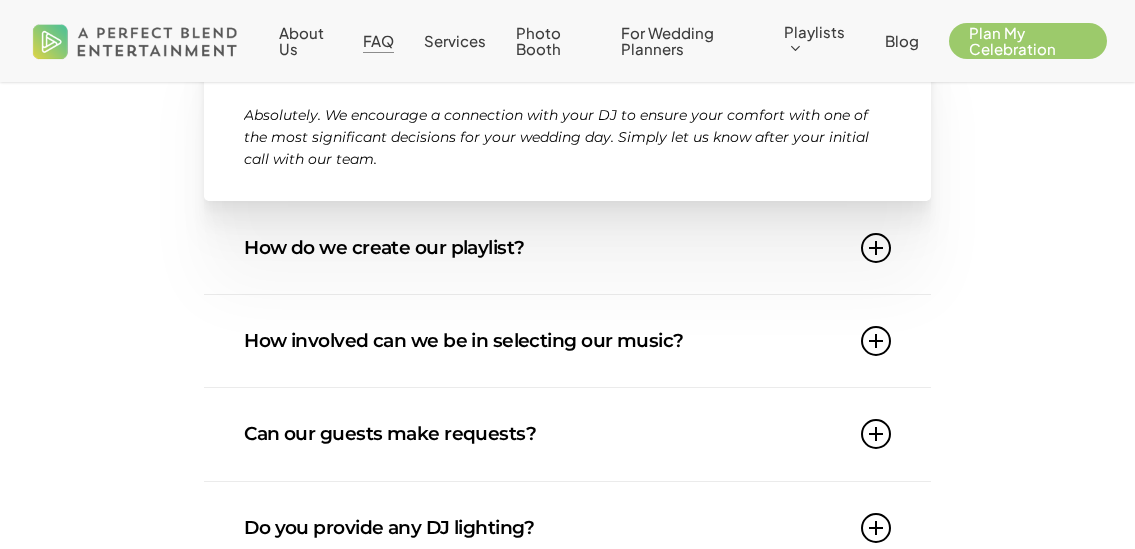 scroll, scrollTop: 865, scrollLeft: 0, axis: vertical 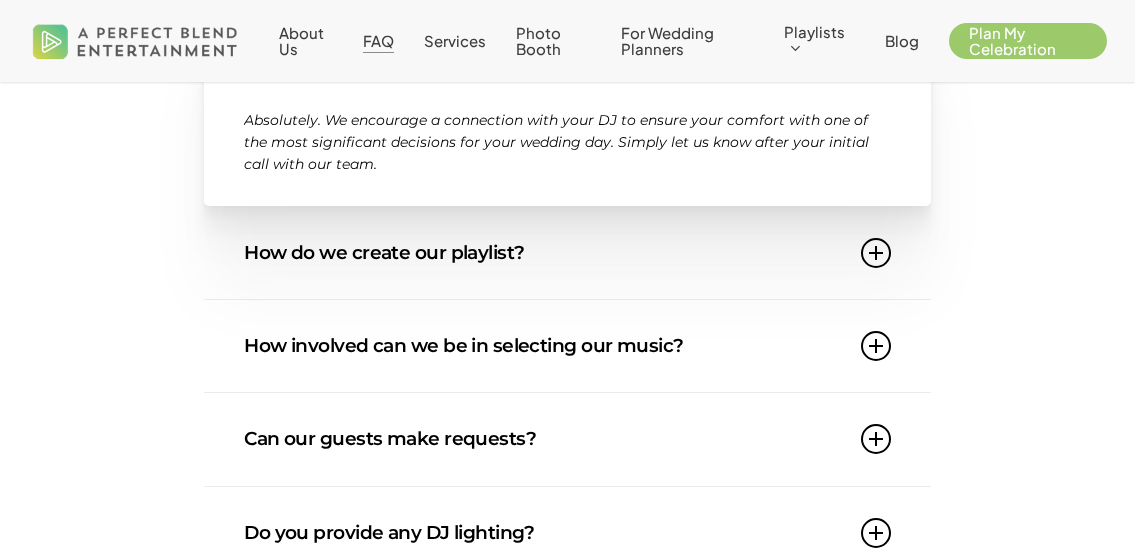 click on "How do we create our playlist?" at bounding box center [567, 253] 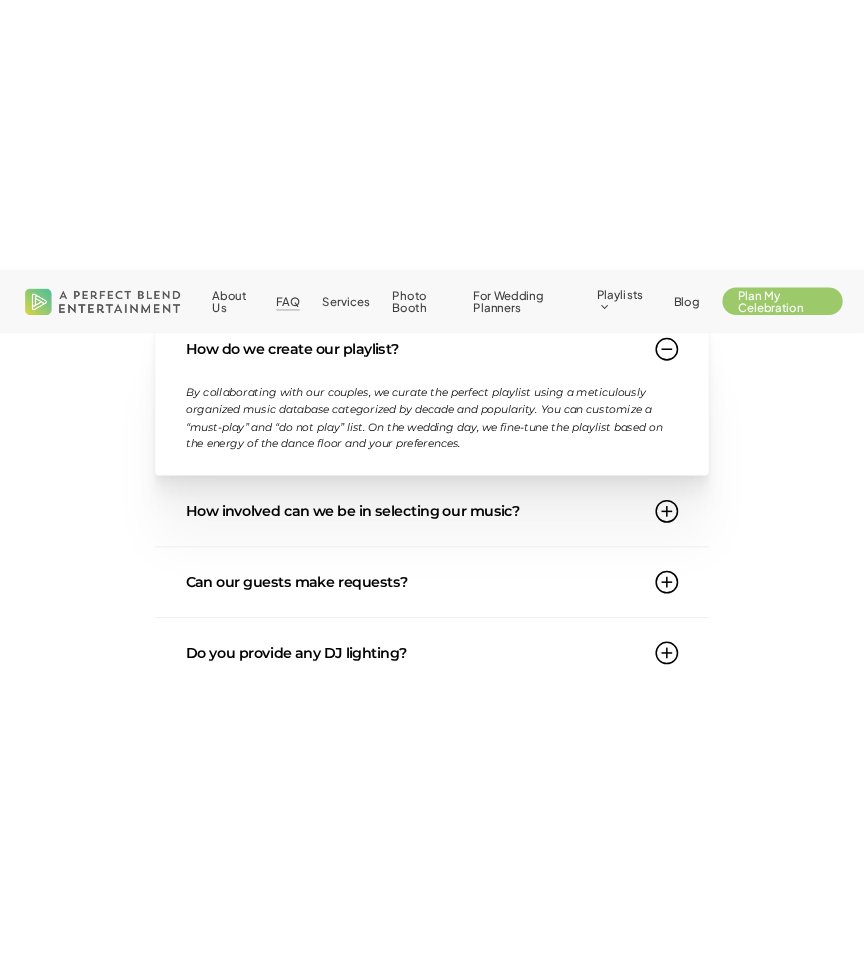 scroll, scrollTop: 903, scrollLeft: 0, axis: vertical 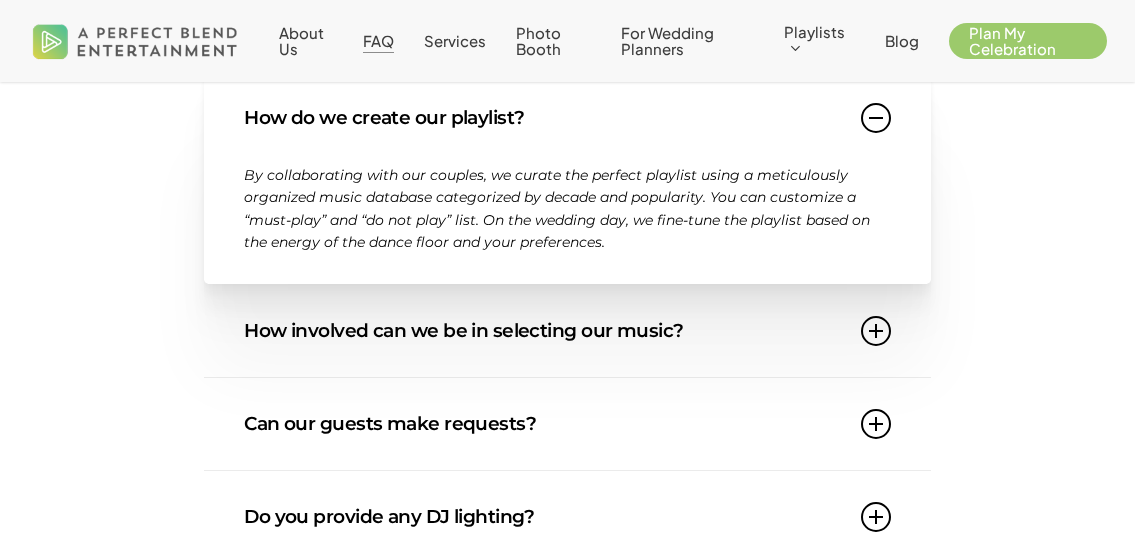 click on "How involved can we be in selecting our music?" at bounding box center (567, 331) 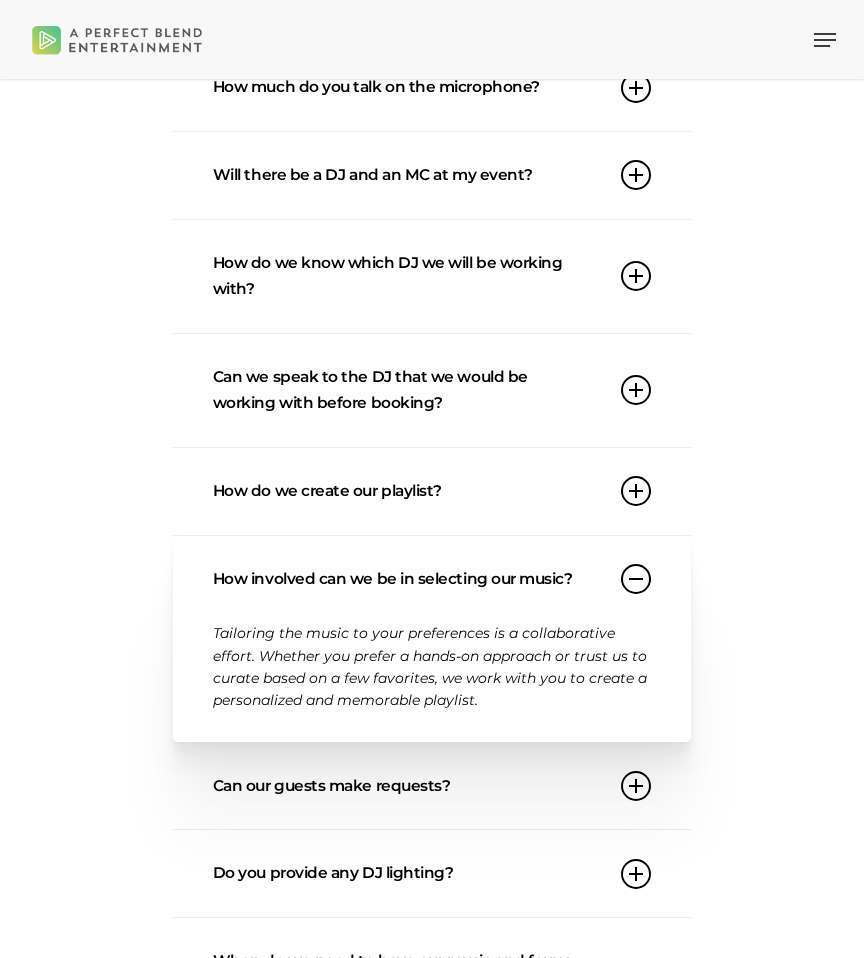 scroll, scrollTop: 191, scrollLeft: 0, axis: vertical 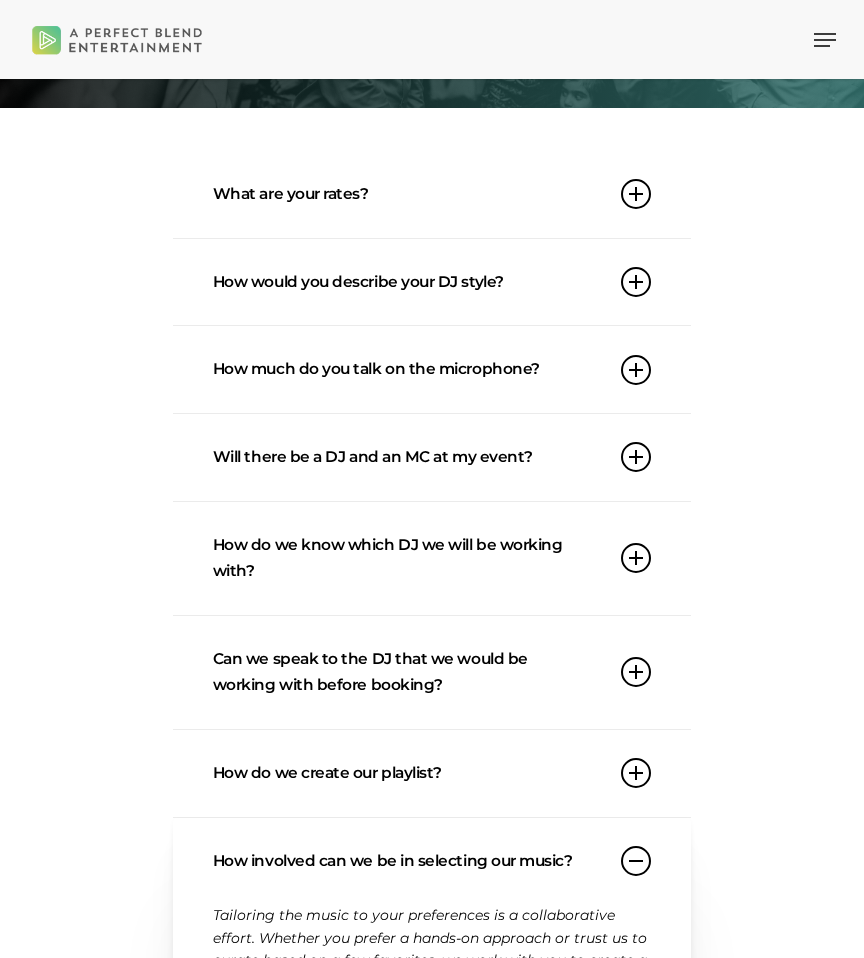 click at bounding box center (636, 194) 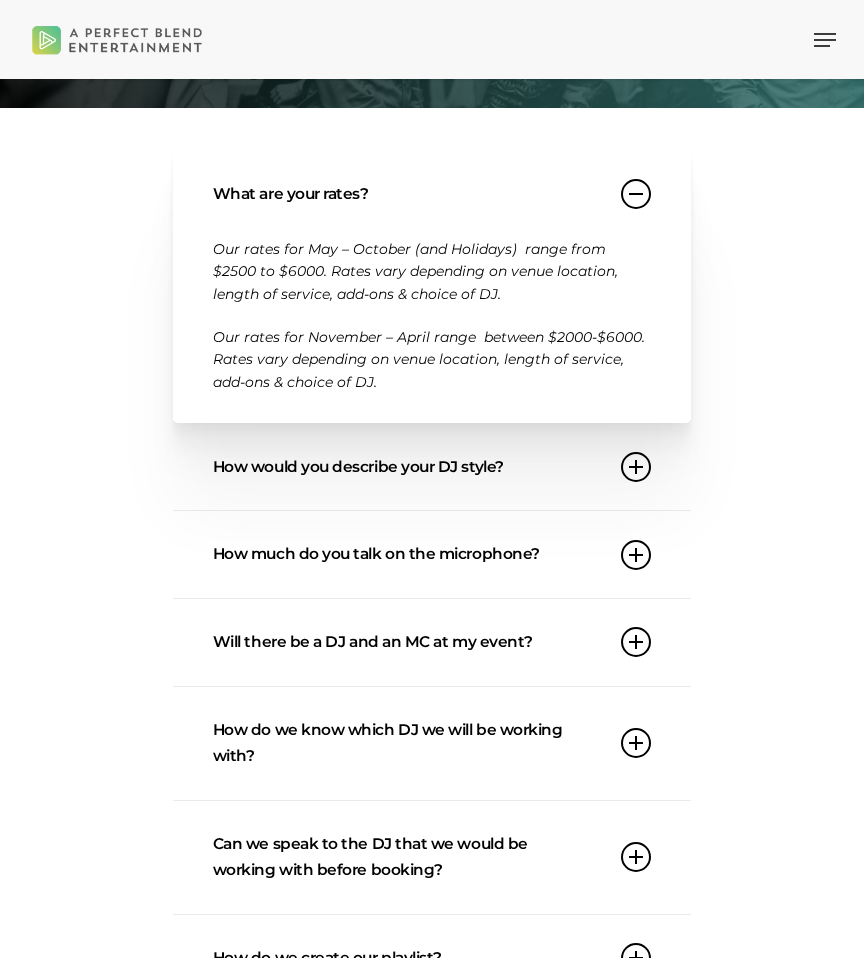 scroll, scrollTop: 263, scrollLeft: 0, axis: vertical 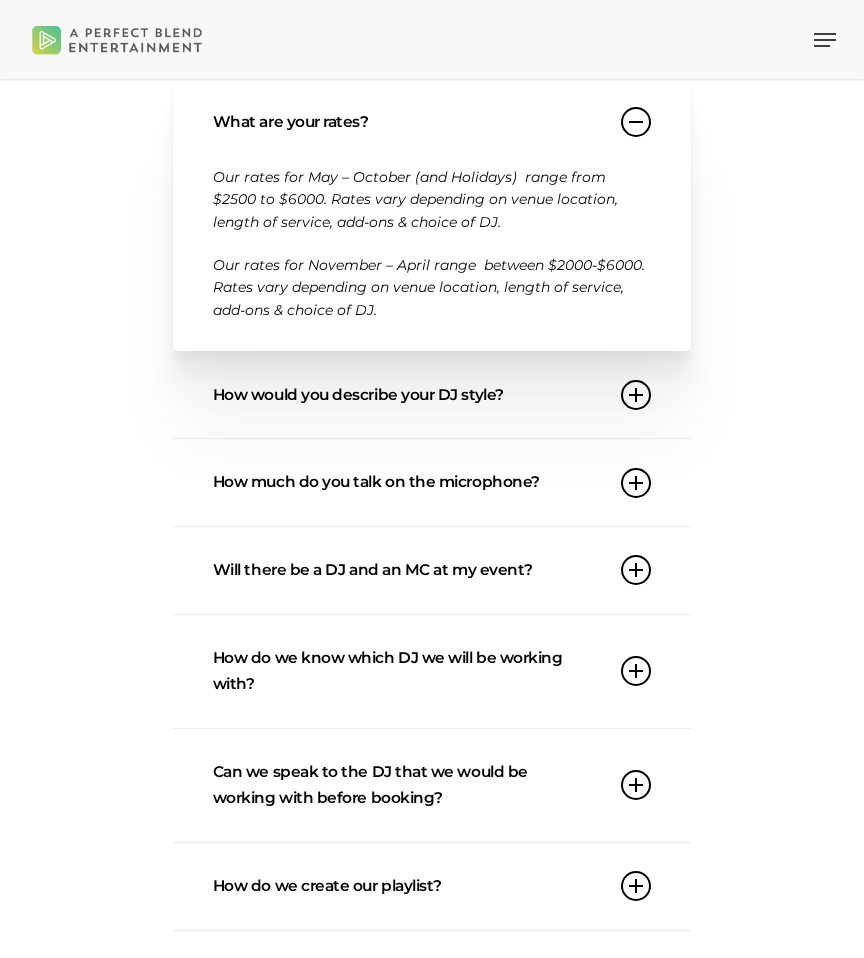 click at bounding box center [636, 395] 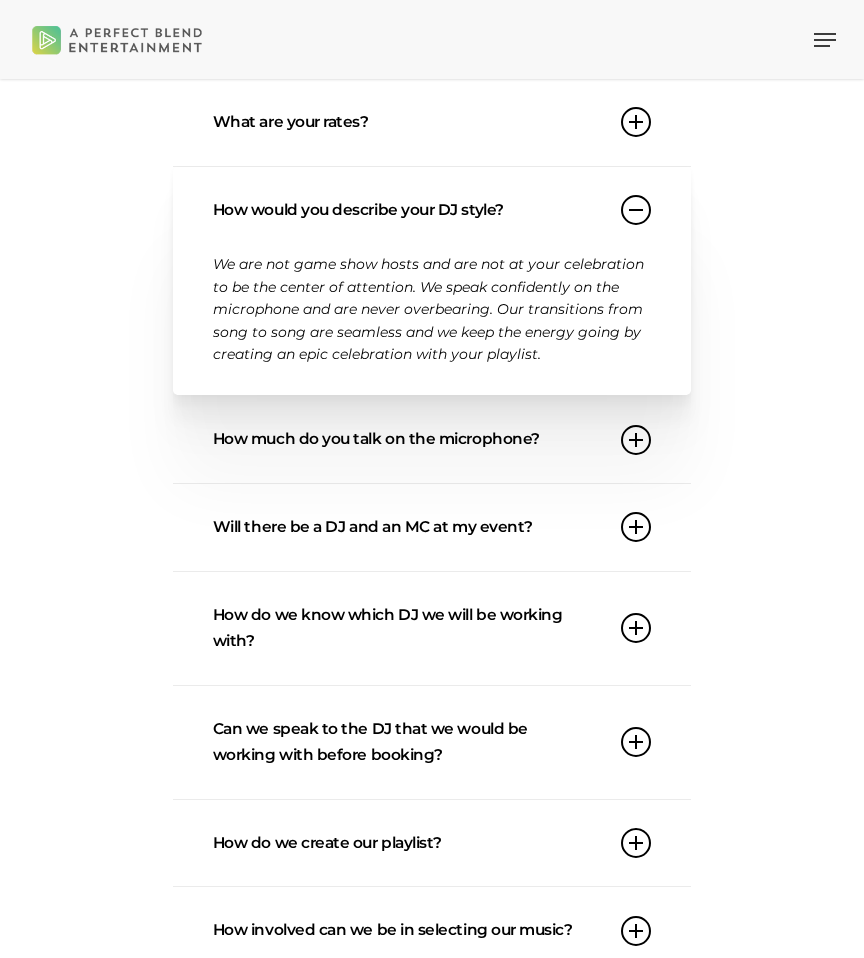 click on "How much do you talk on the microphone?" at bounding box center [432, 439] 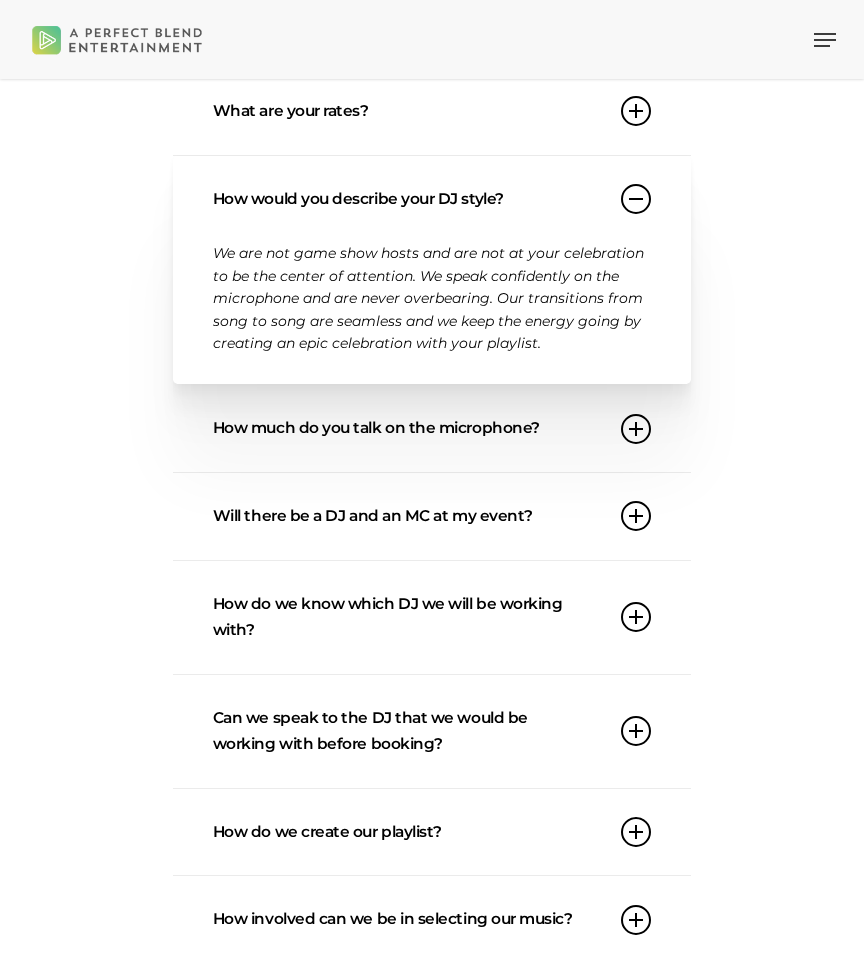 scroll, scrollTop: 438, scrollLeft: 0, axis: vertical 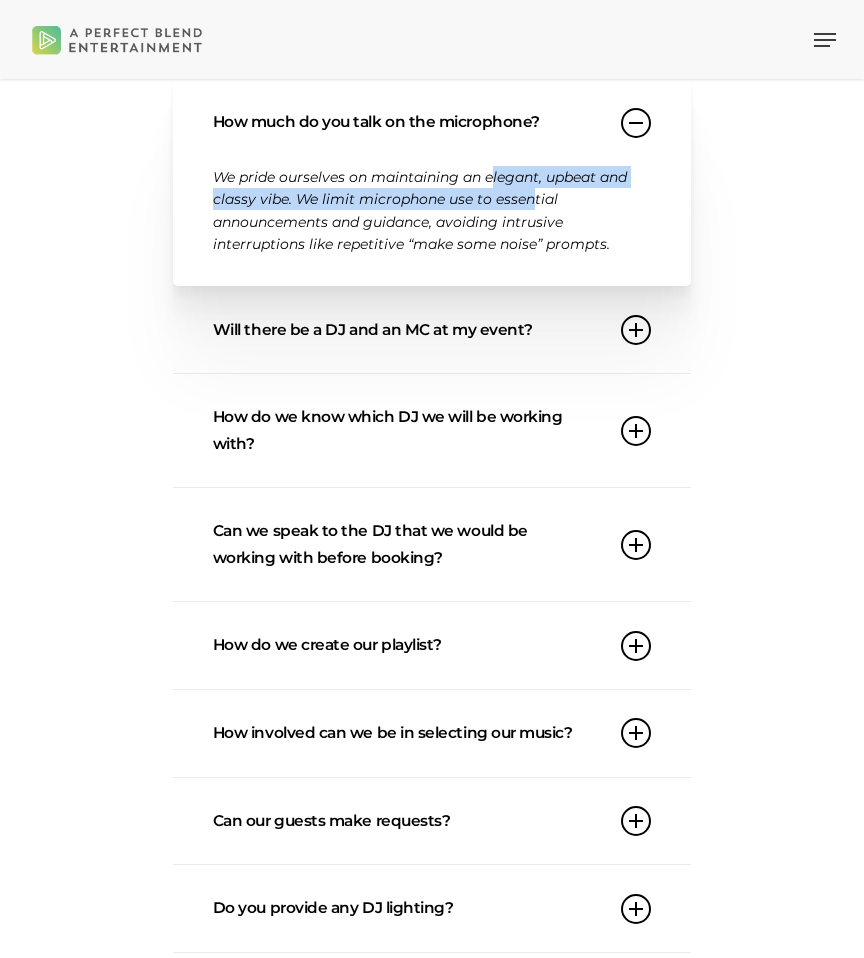 drag, startPoint x: 490, startPoint y: 176, endPoint x: 535, endPoint y: 209, distance: 55.803226 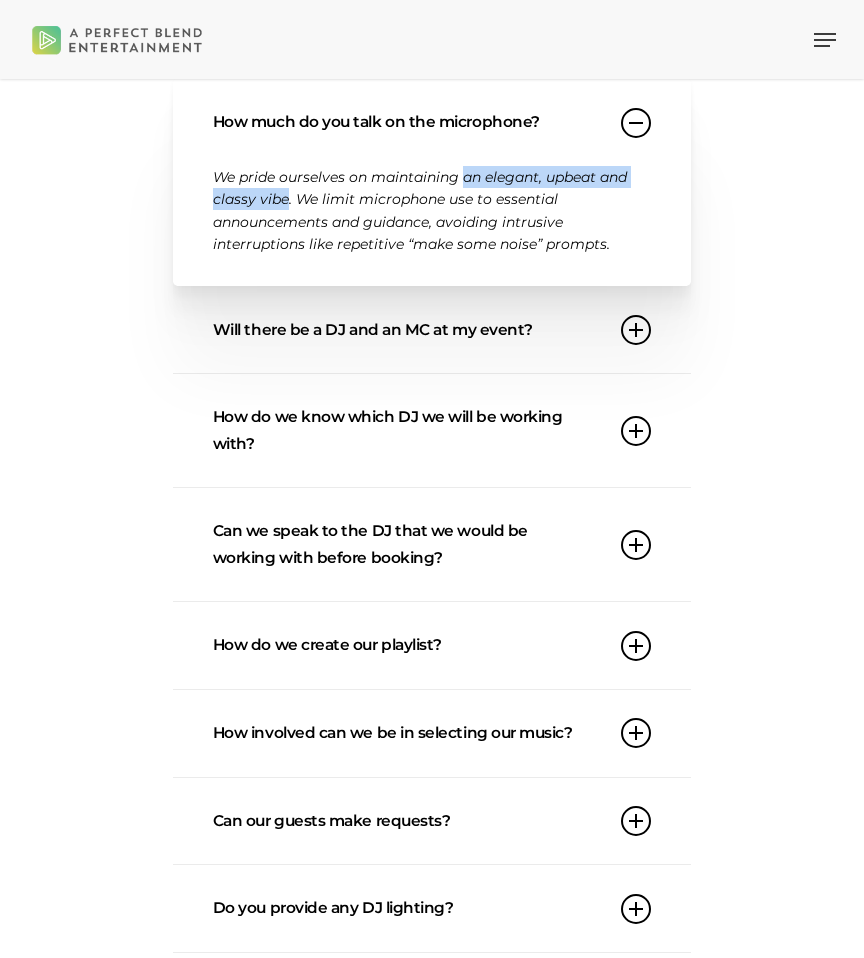drag, startPoint x: 462, startPoint y: 175, endPoint x: 285, endPoint y: 203, distance: 179.201 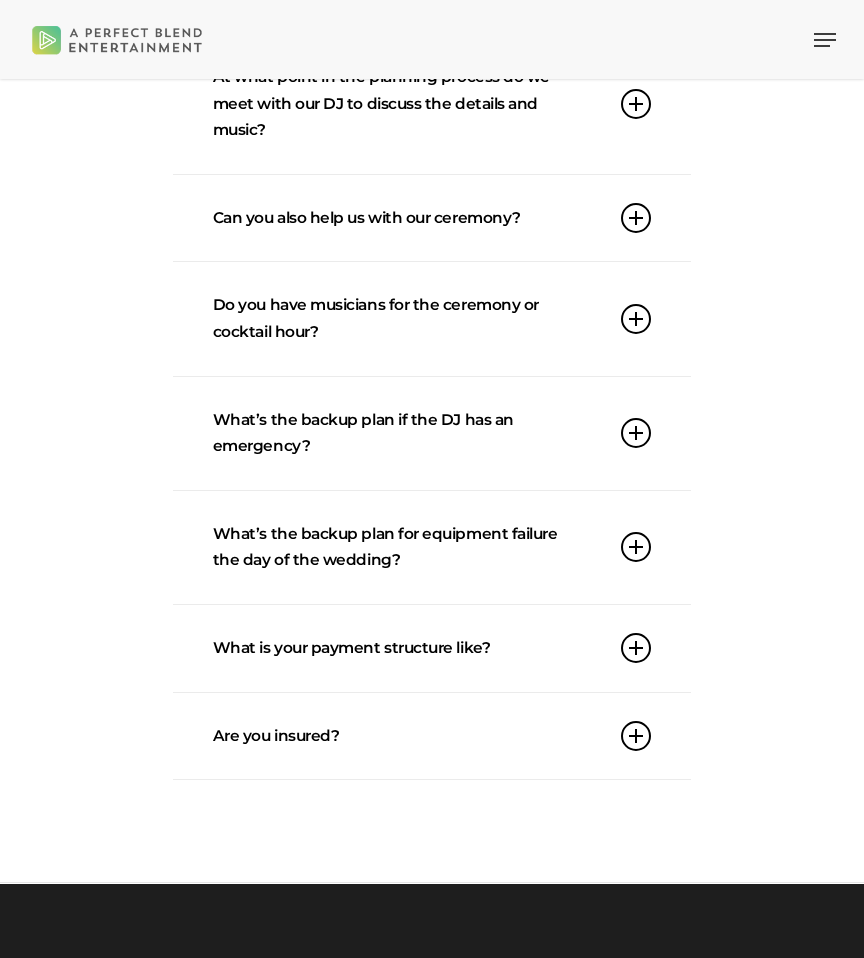 scroll, scrollTop: 1476, scrollLeft: 0, axis: vertical 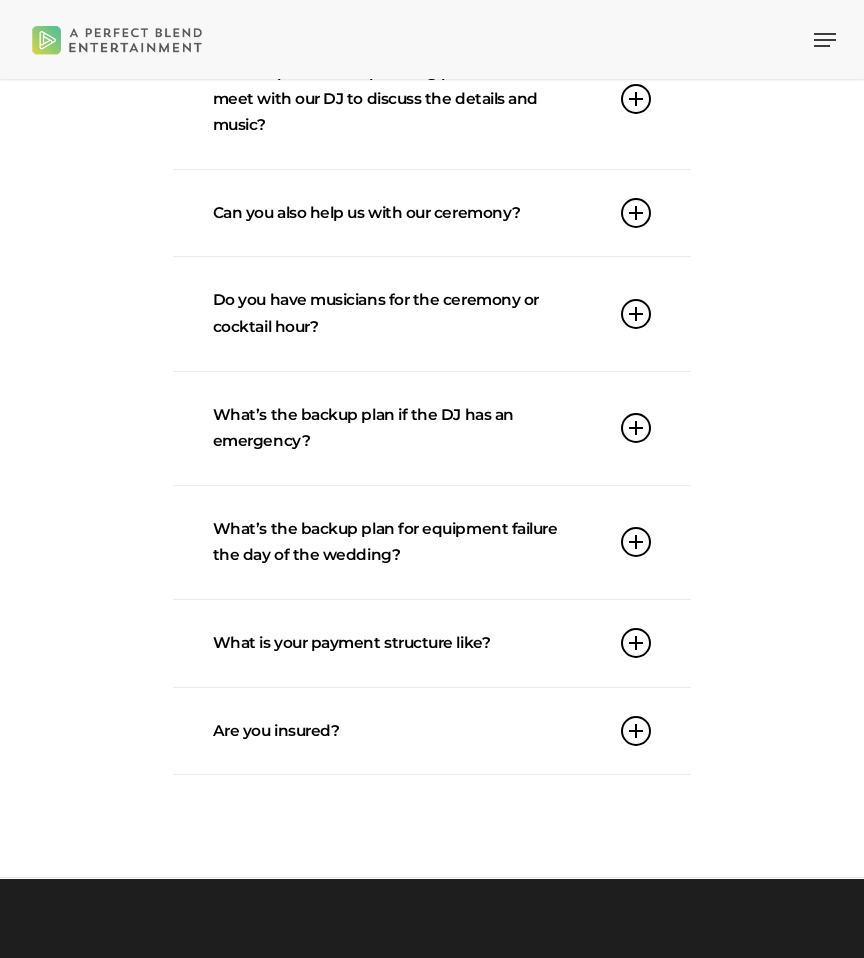 click at bounding box center (636, 213) 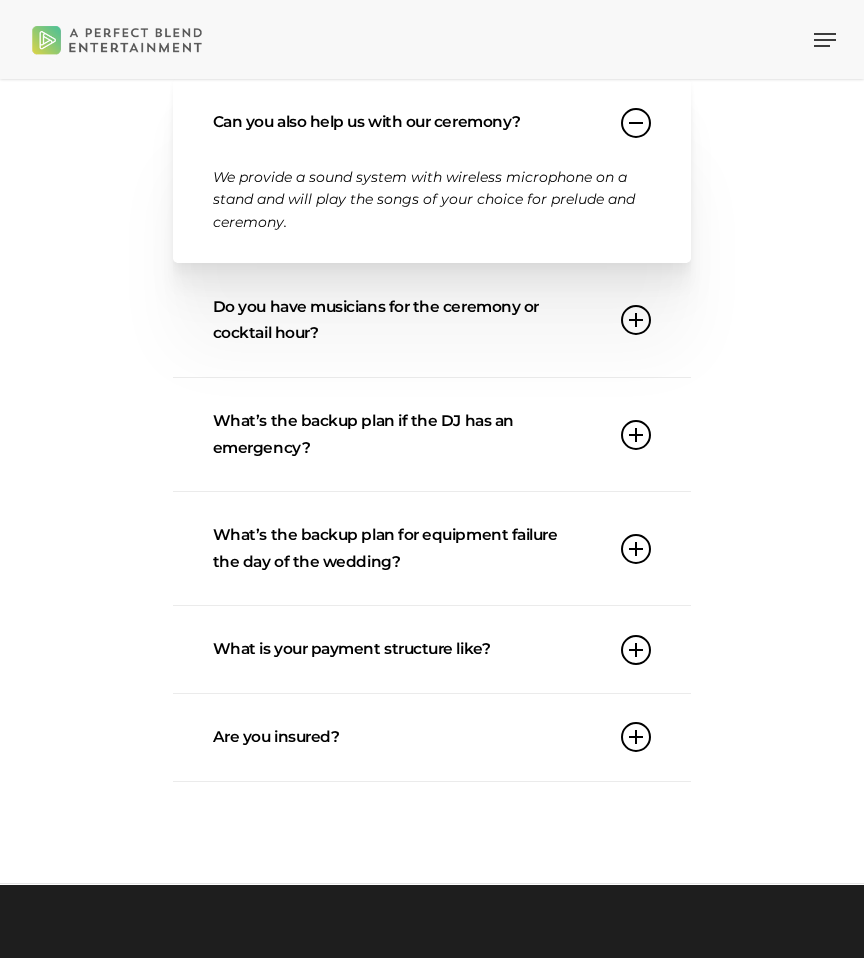 click at bounding box center (636, 123) 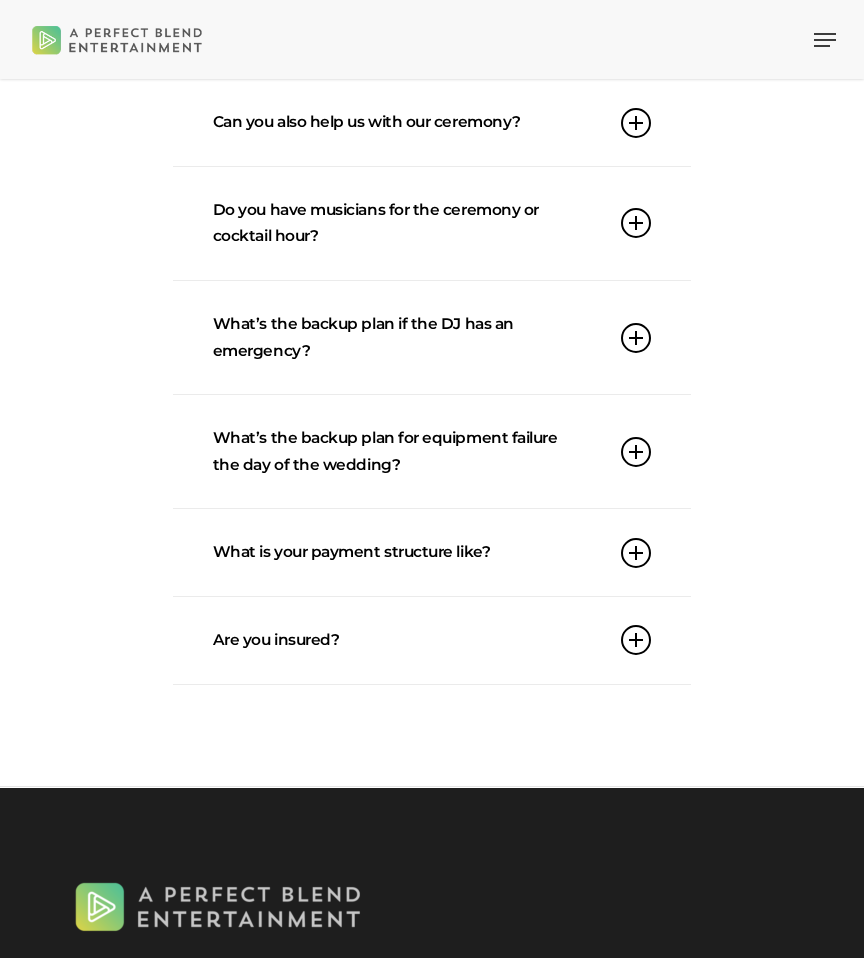 click at bounding box center (636, 223) 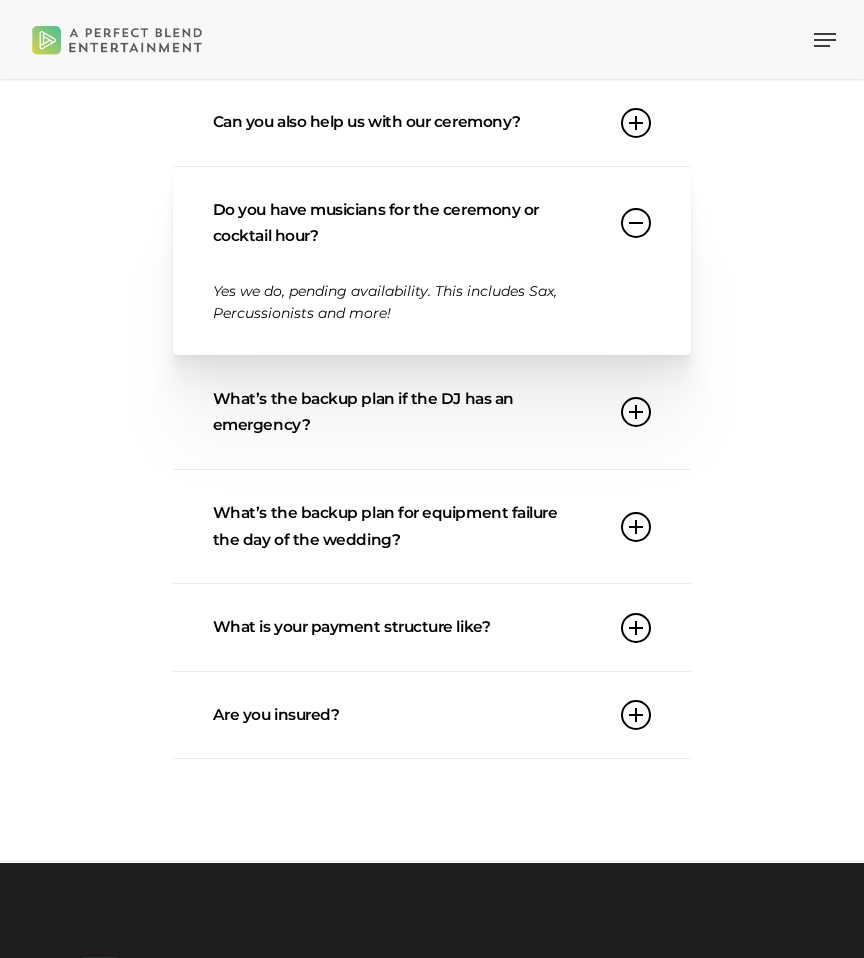click at bounding box center [636, 223] 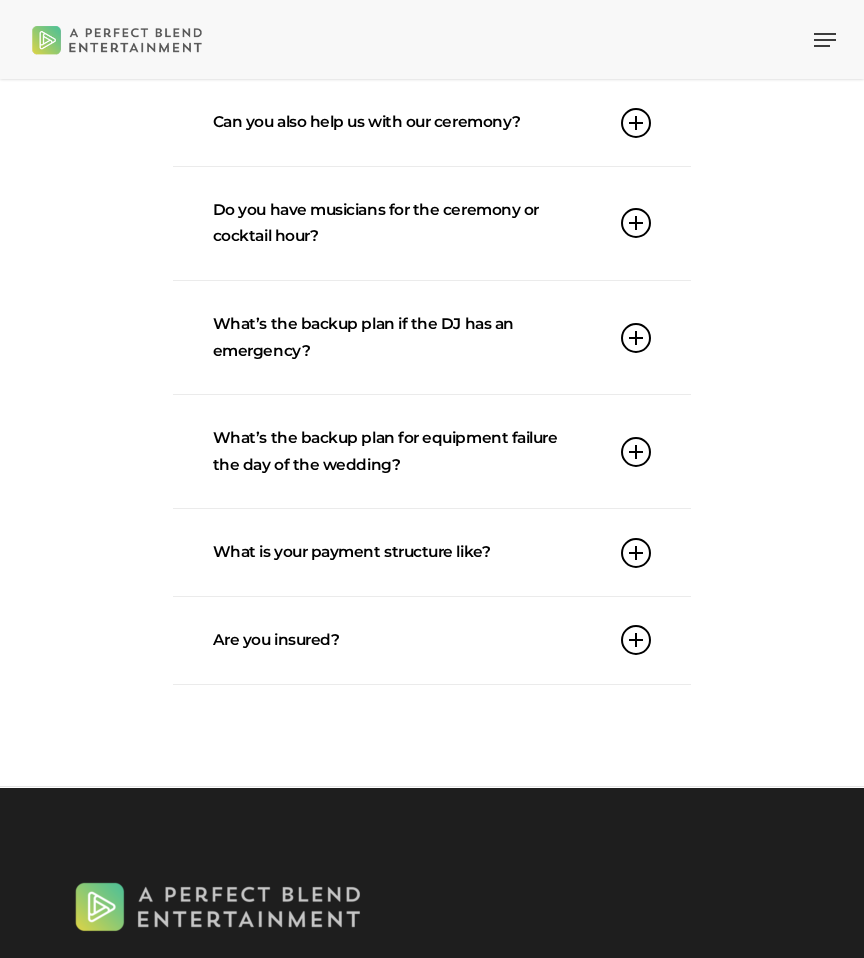 click at bounding box center [636, 338] 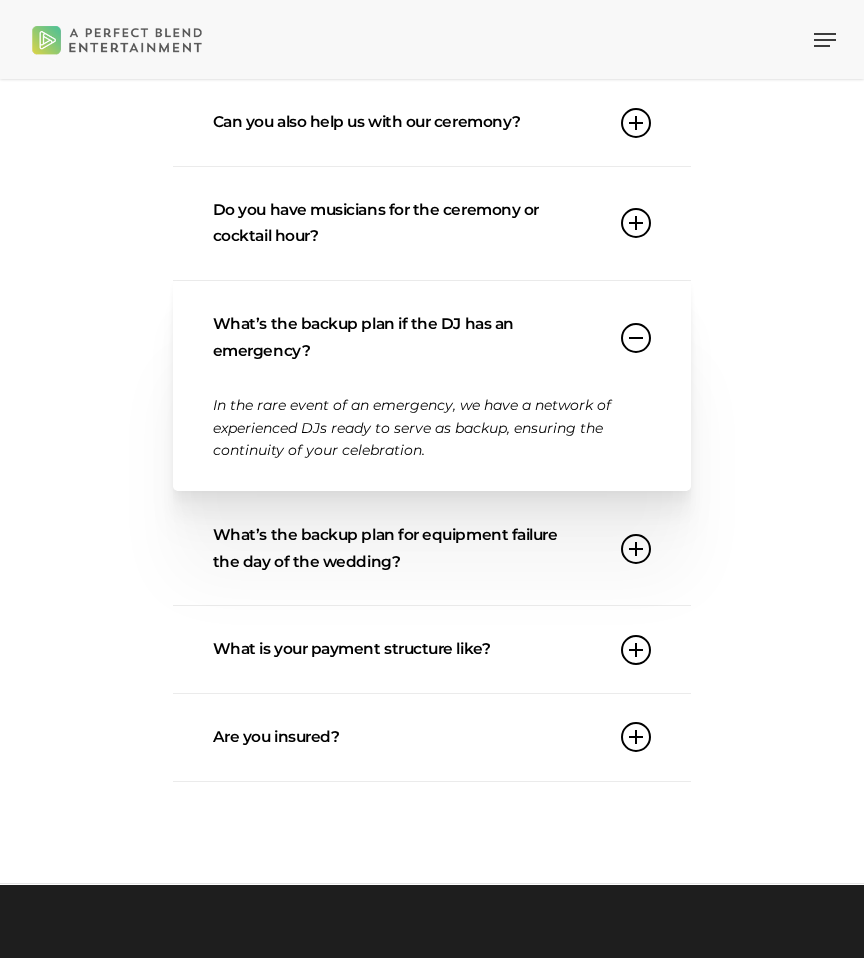 click at bounding box center [636, 338] 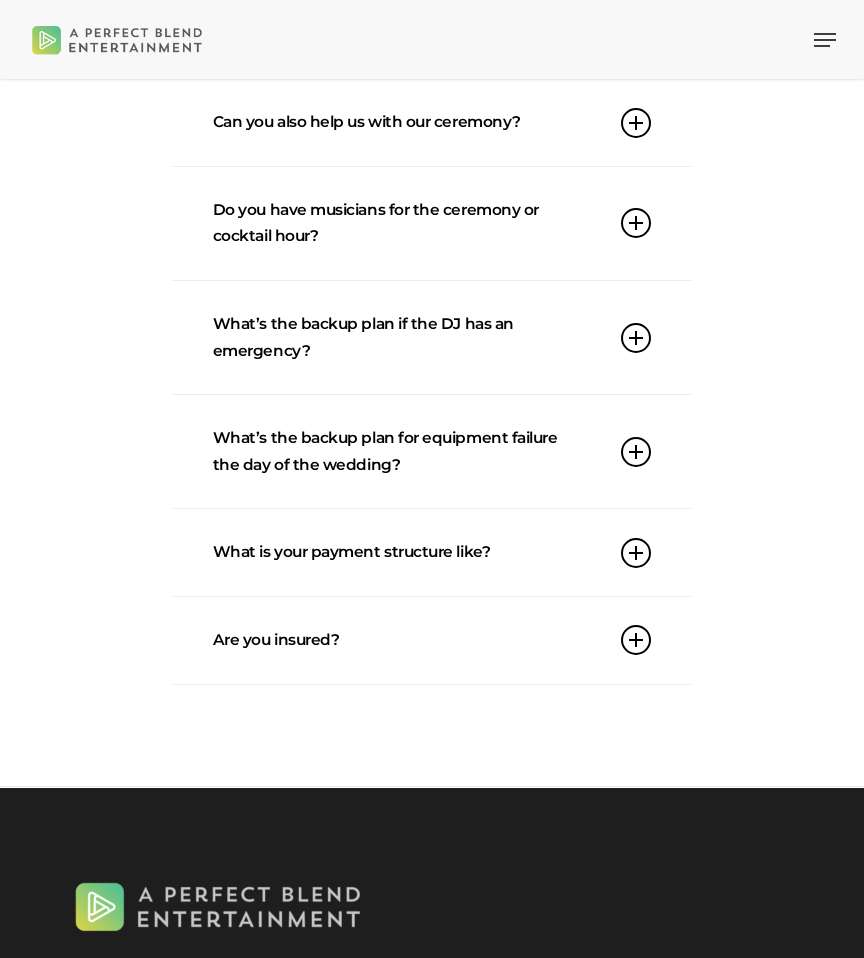 click at bounding box center [636, 452] 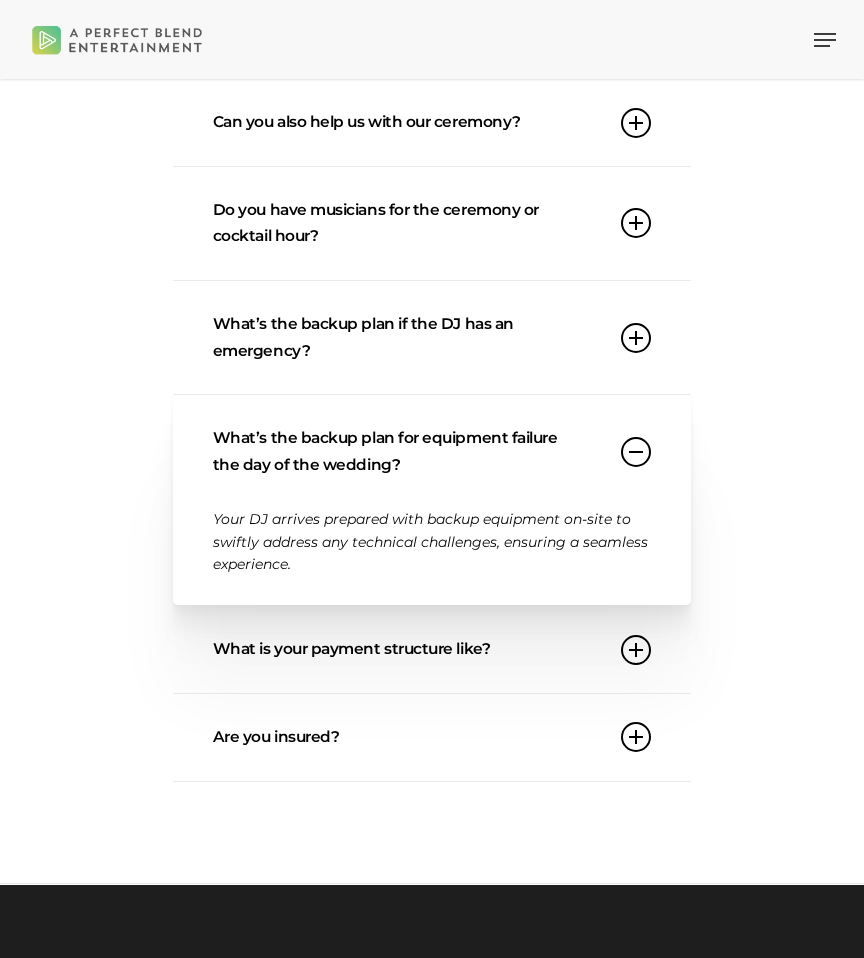 click at bounding box center (636, 452) 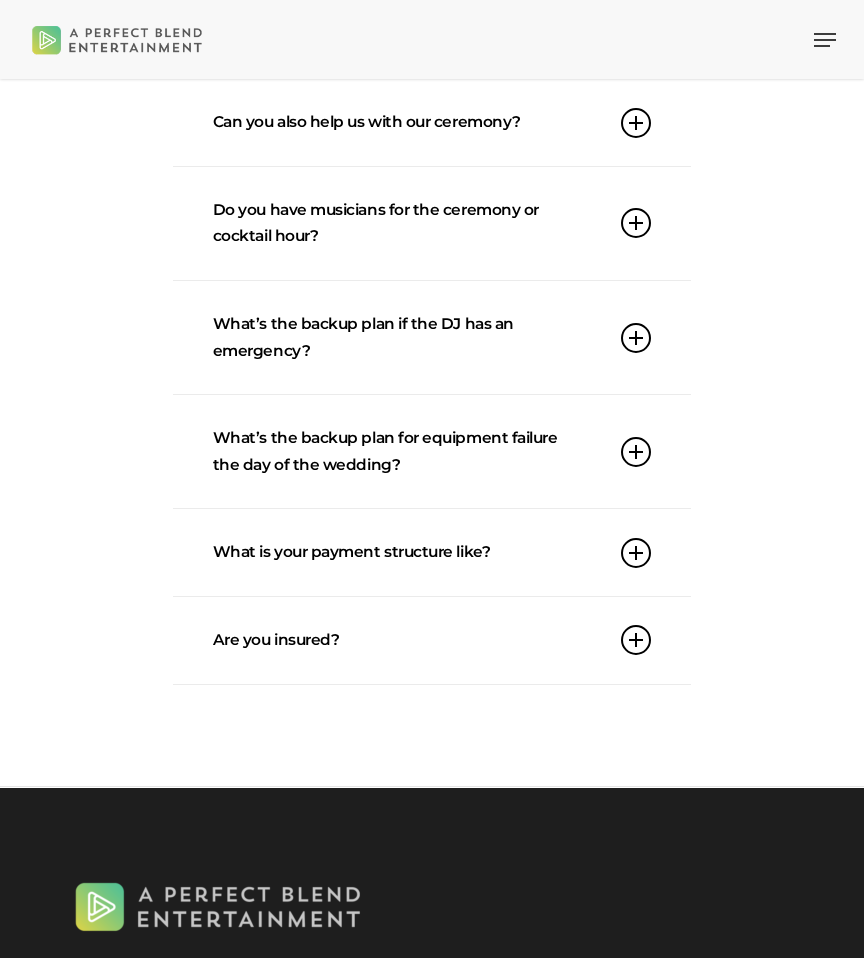 click at bounding box center [636, 553] 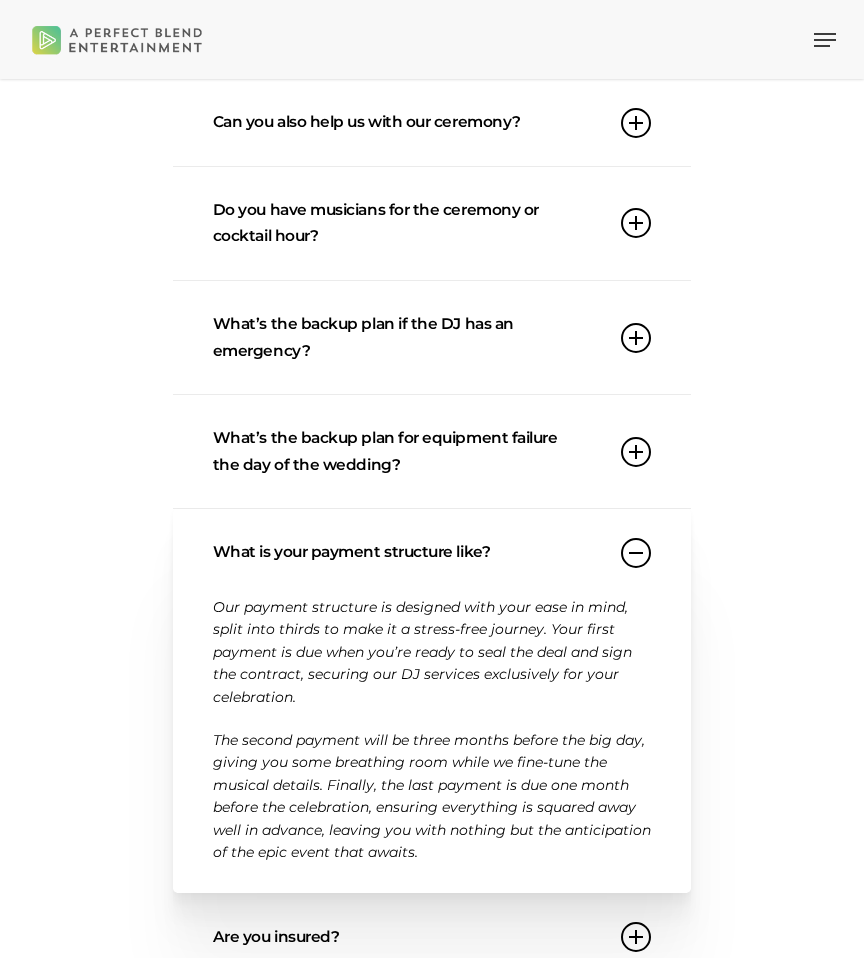 click at bounding box center (636, 553) 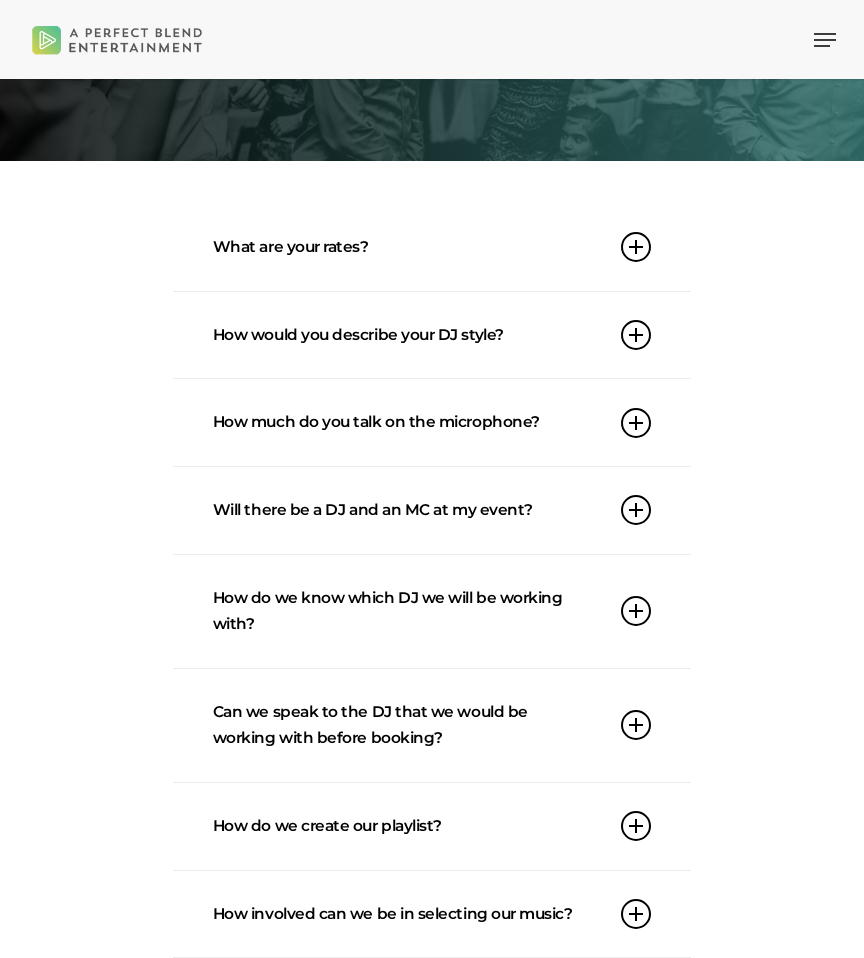 scroll, scrollTop: 139, scrollLeft: 0, axis: vertical 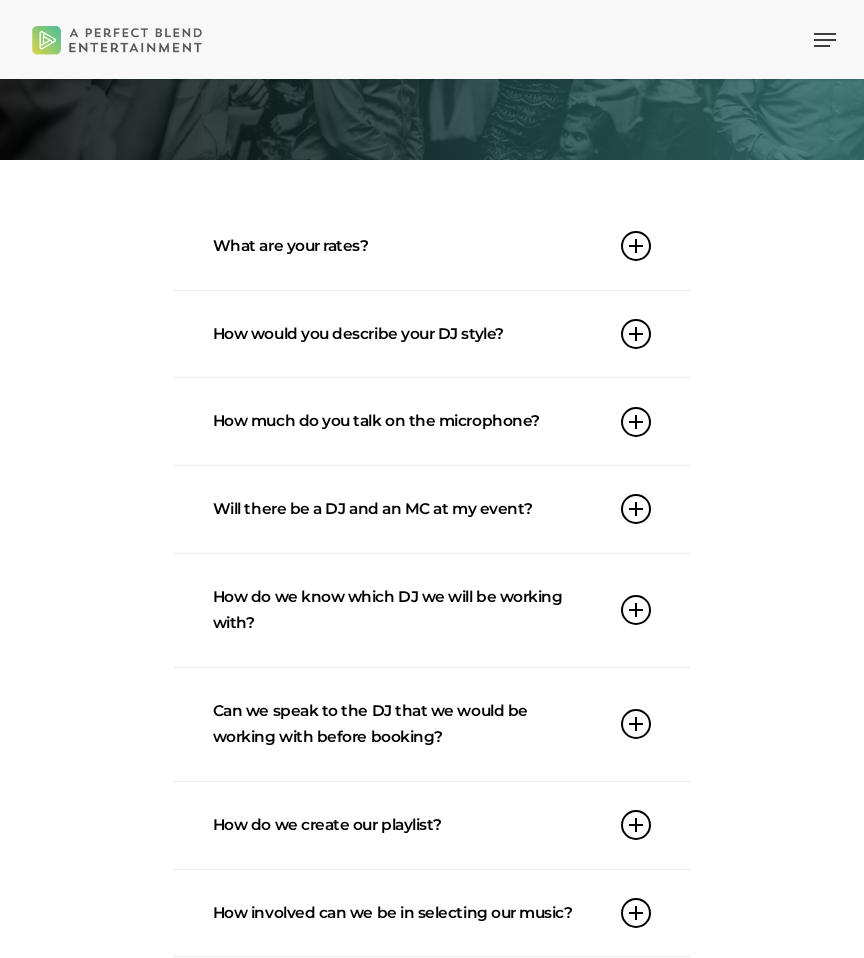 click on "What are your rates?" at bounding box center (432, 246) 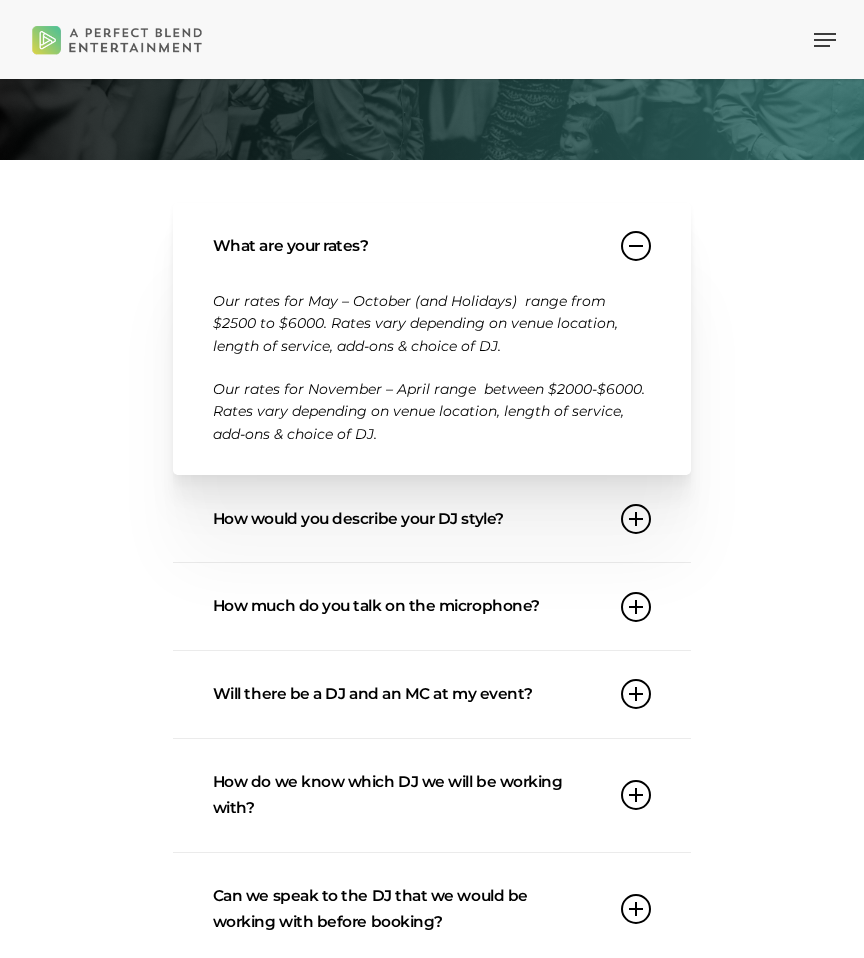 click at bounding box center (636, 519) 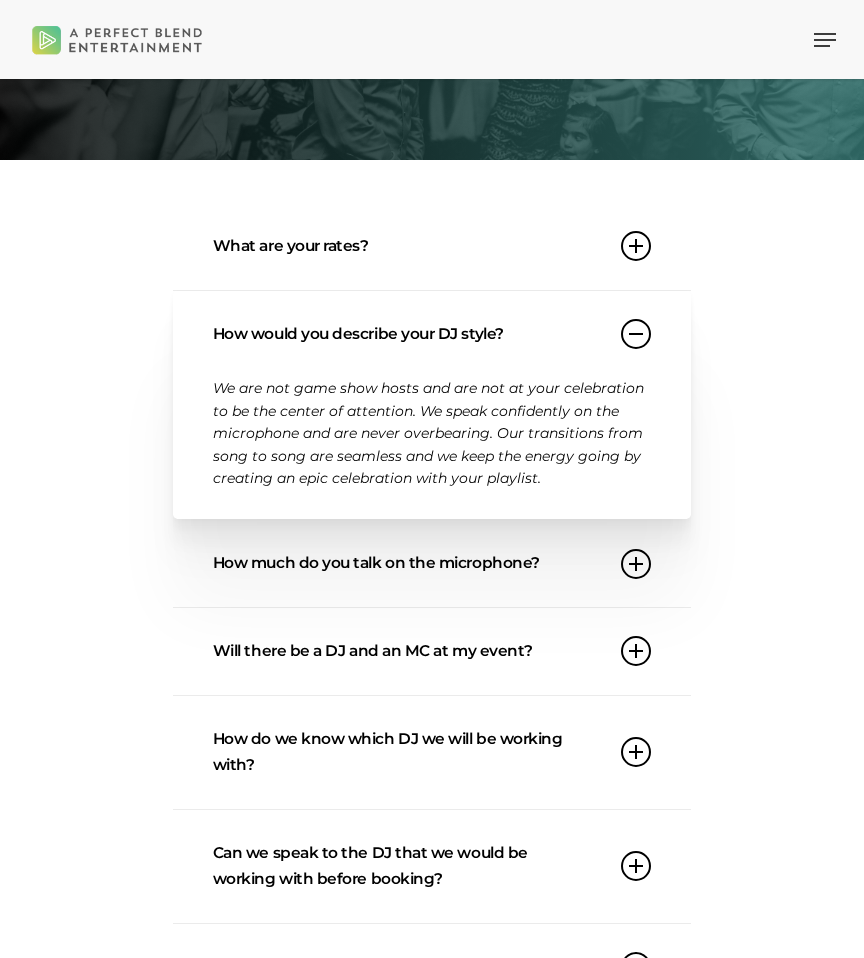 scroll, scrollTop: 351, scrollLeft: 0, axis: vertical 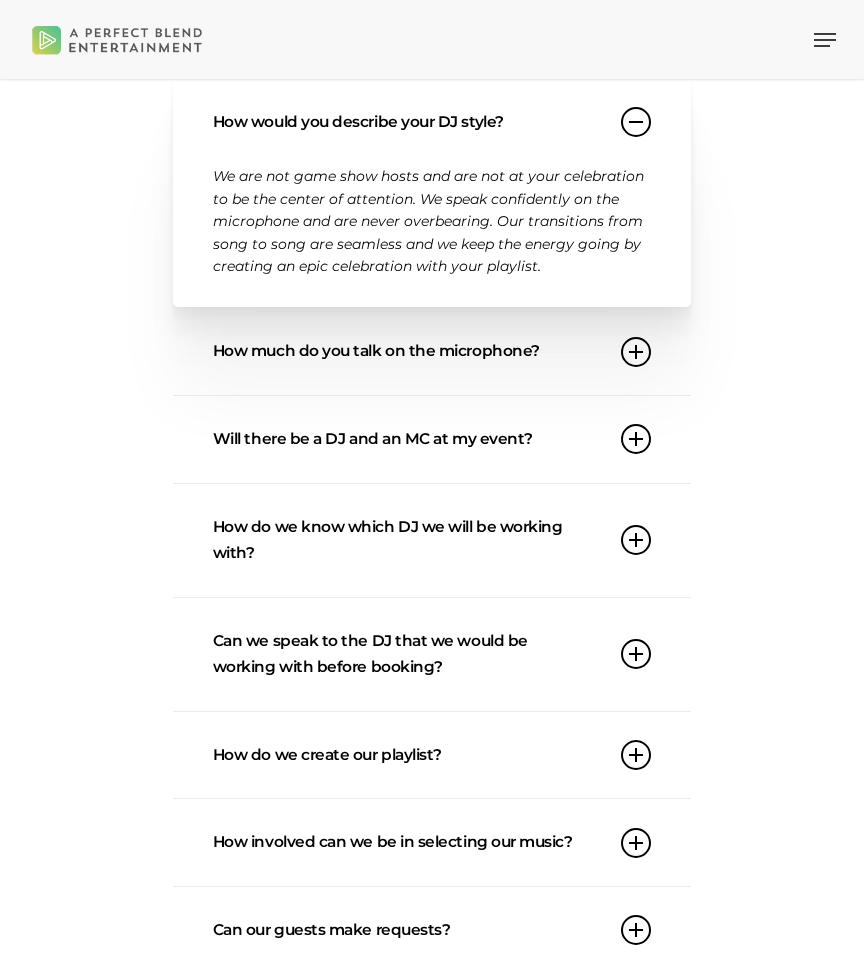 click at bounding box center (636, 352) 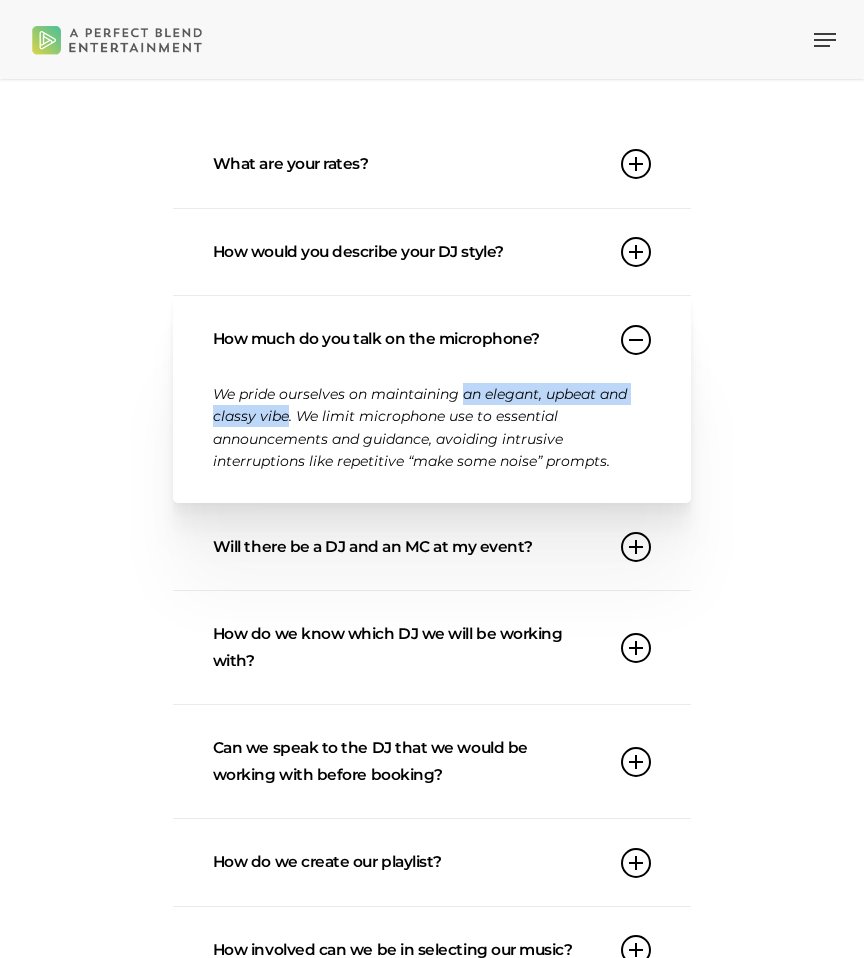 scroll, scrollTop: 199, scrollLeft: 0, axis: vertical 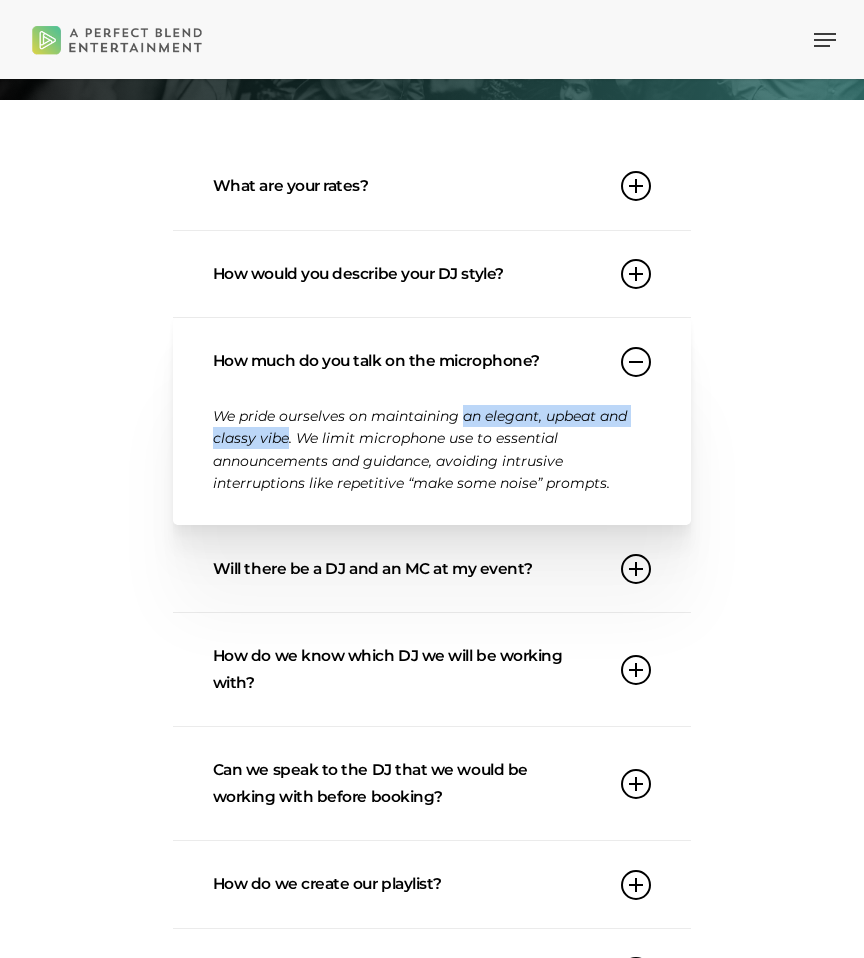 copy on "an elegant, upbeat and classy vibe" 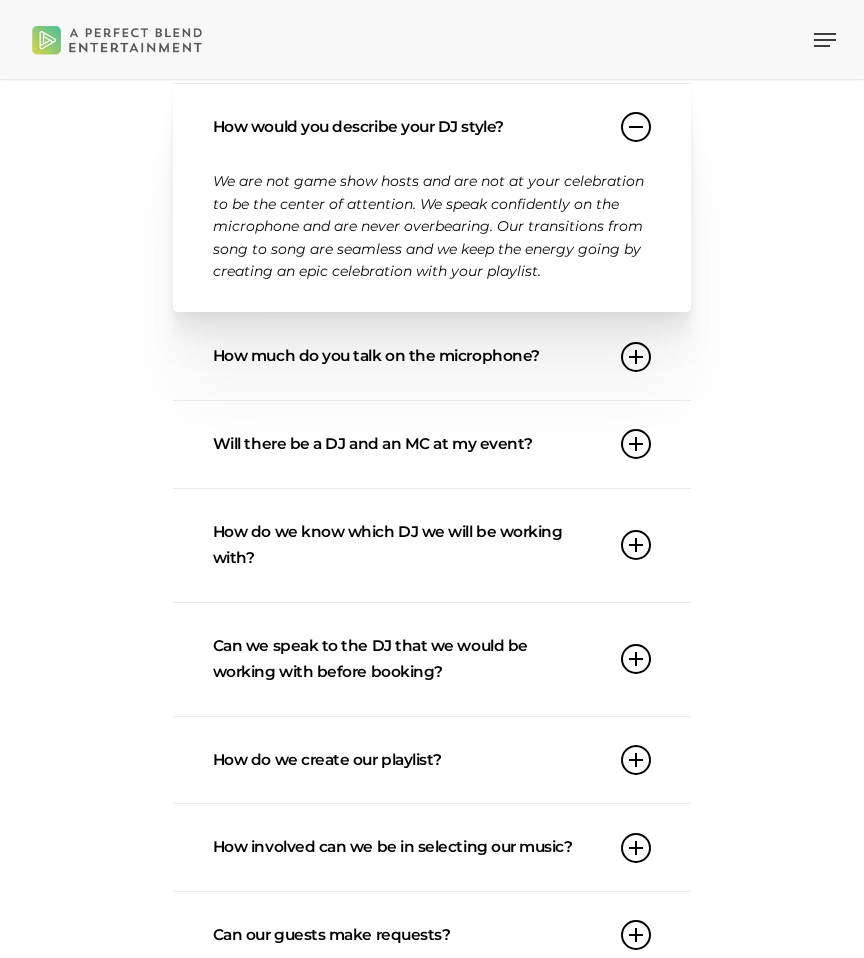 scroll, scrollTop: 351, scrollLeft: 0, axis: vertical 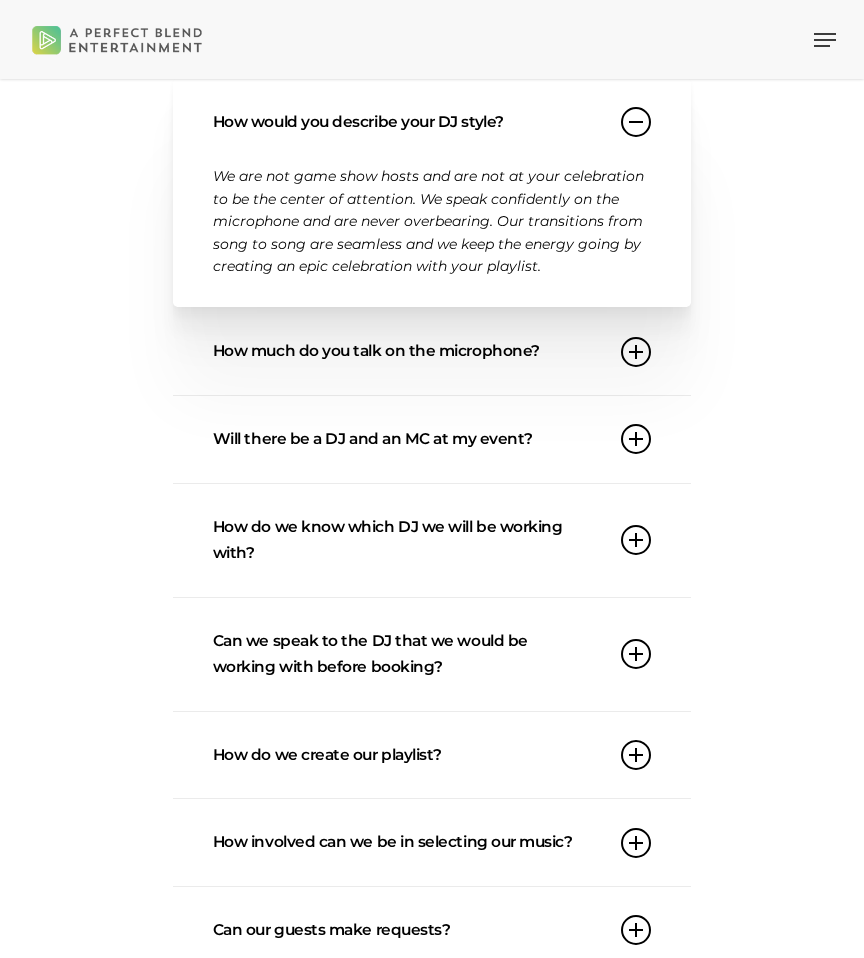 click on "Will there be a DJ and an MC at my event?" at bounding box center [432, 439] 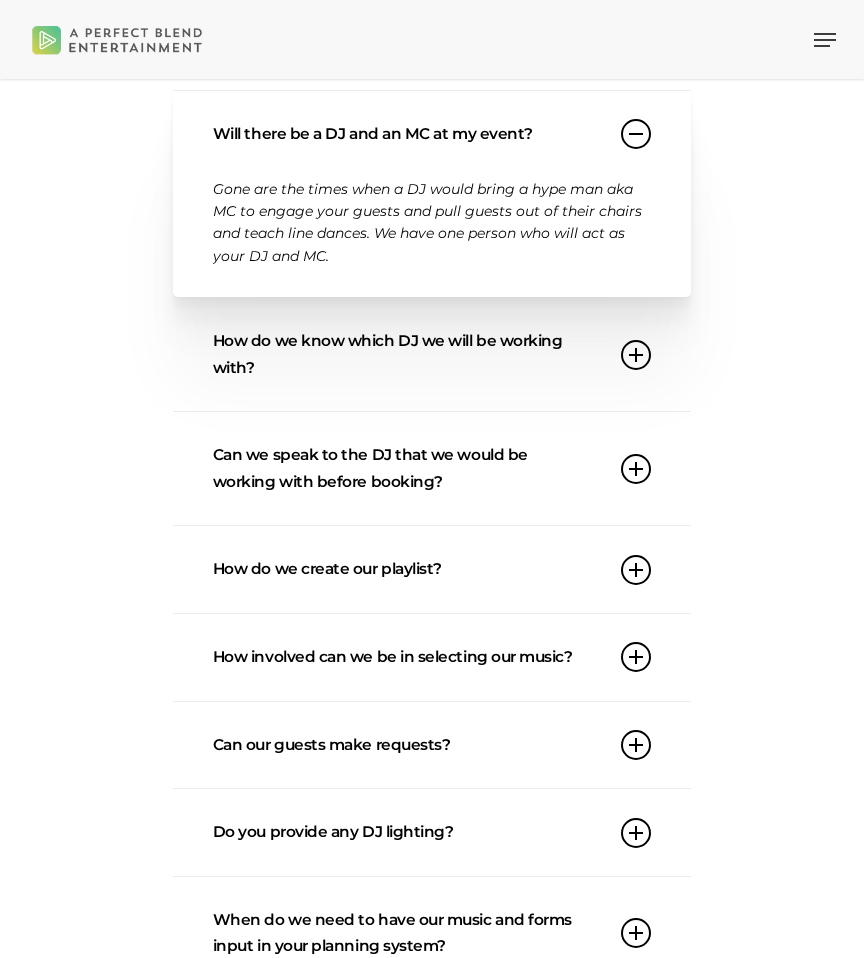 scroll, scrollTop: 526, scrollLeft: 0, axis: vertical 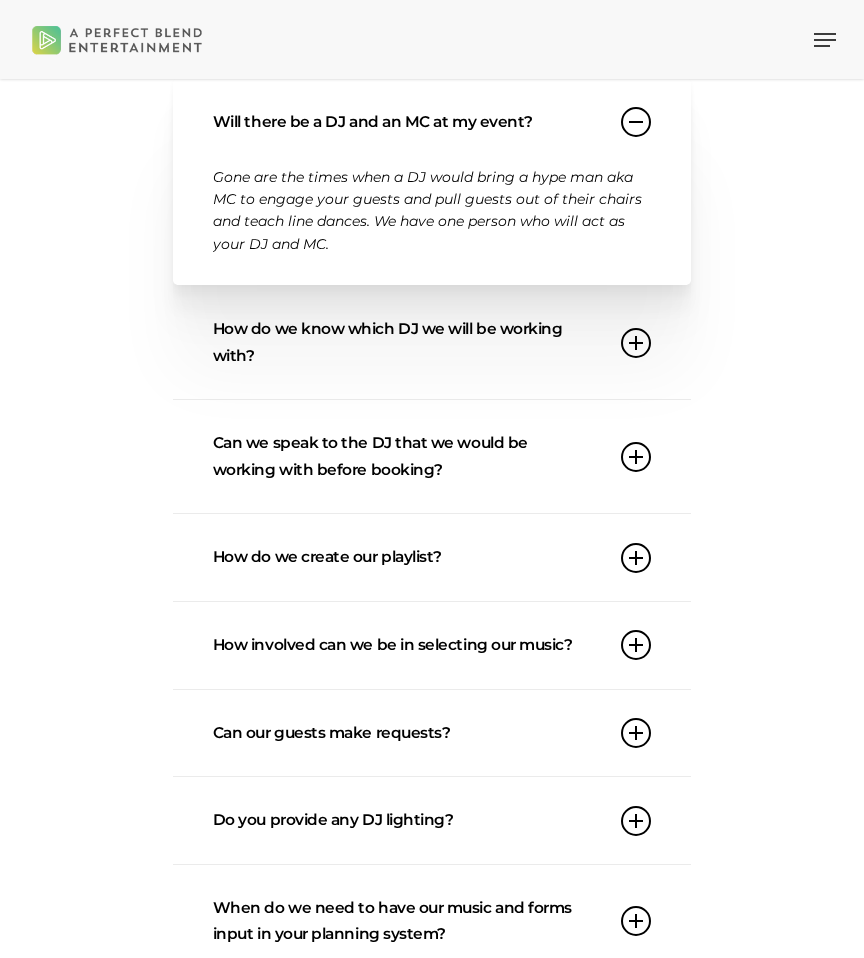 click at bounding box center (636, 343) 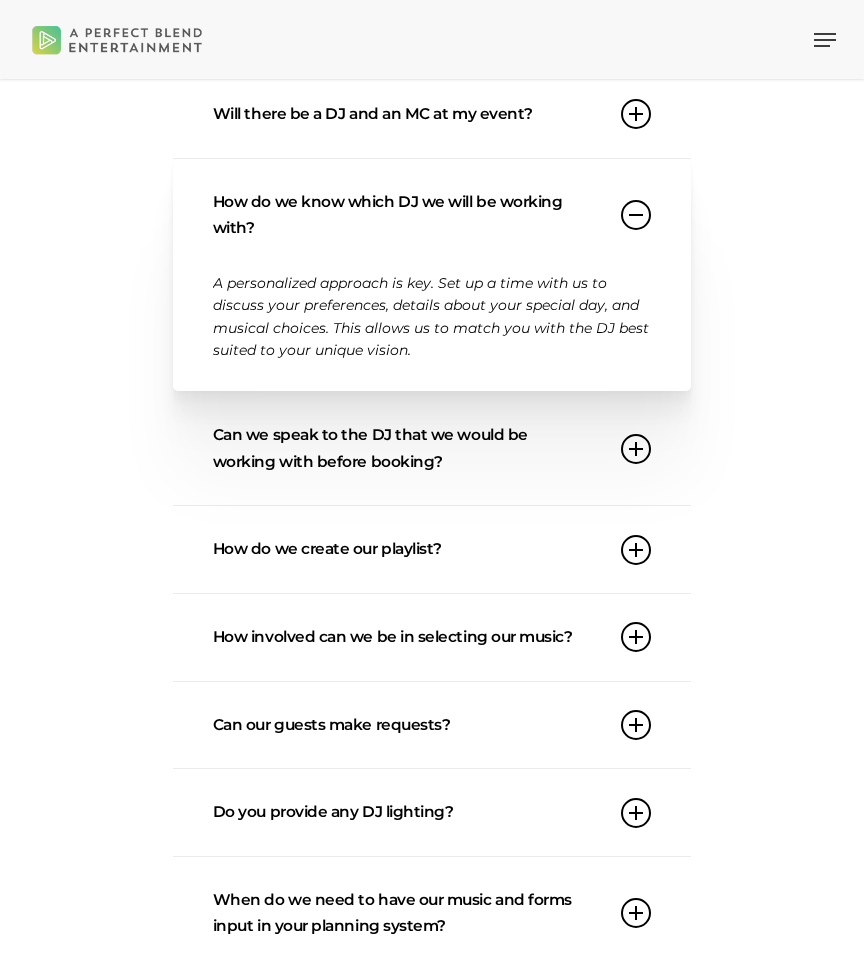 scroll, scrollTop: 532, scrollLeft: 0, axis: vertical 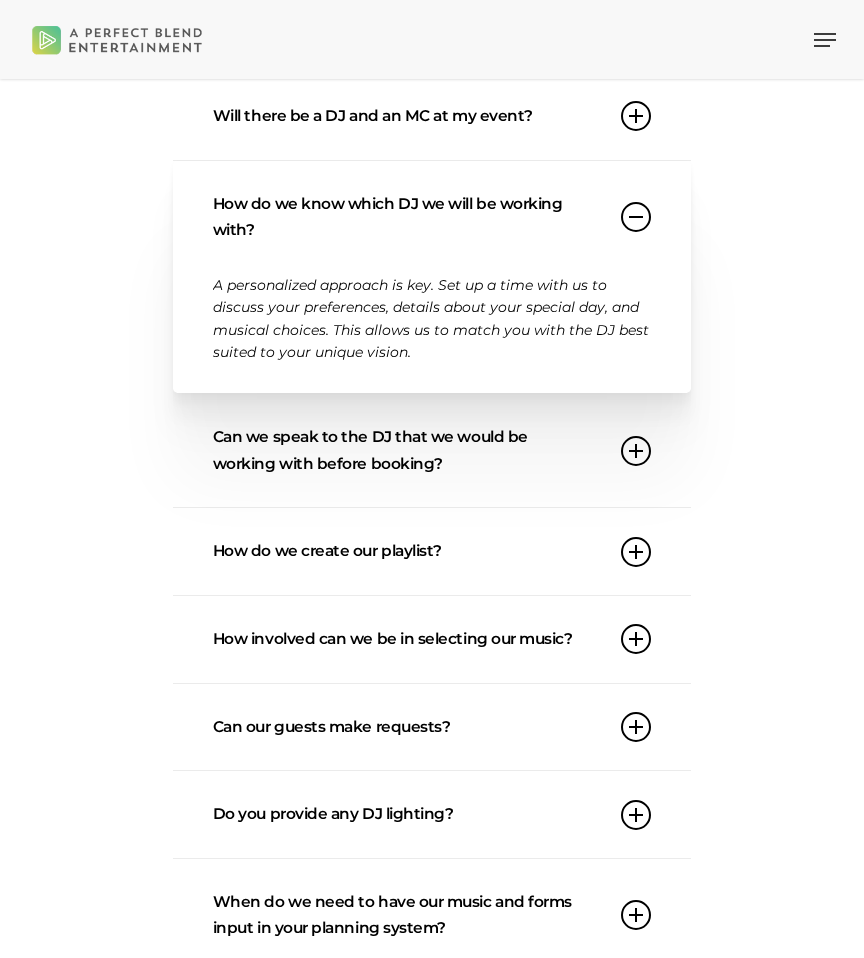 click at bounding box center [636, 451] 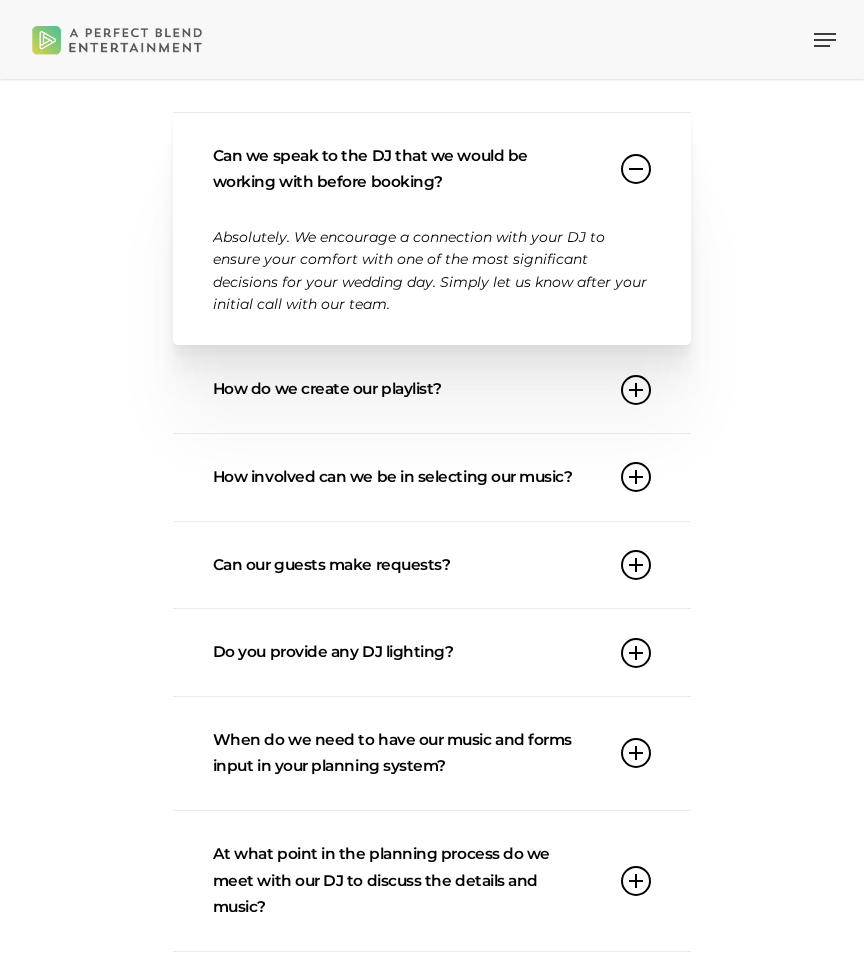 scroll, scrollTop: 728, scrollLeft: 0, axis: vertical 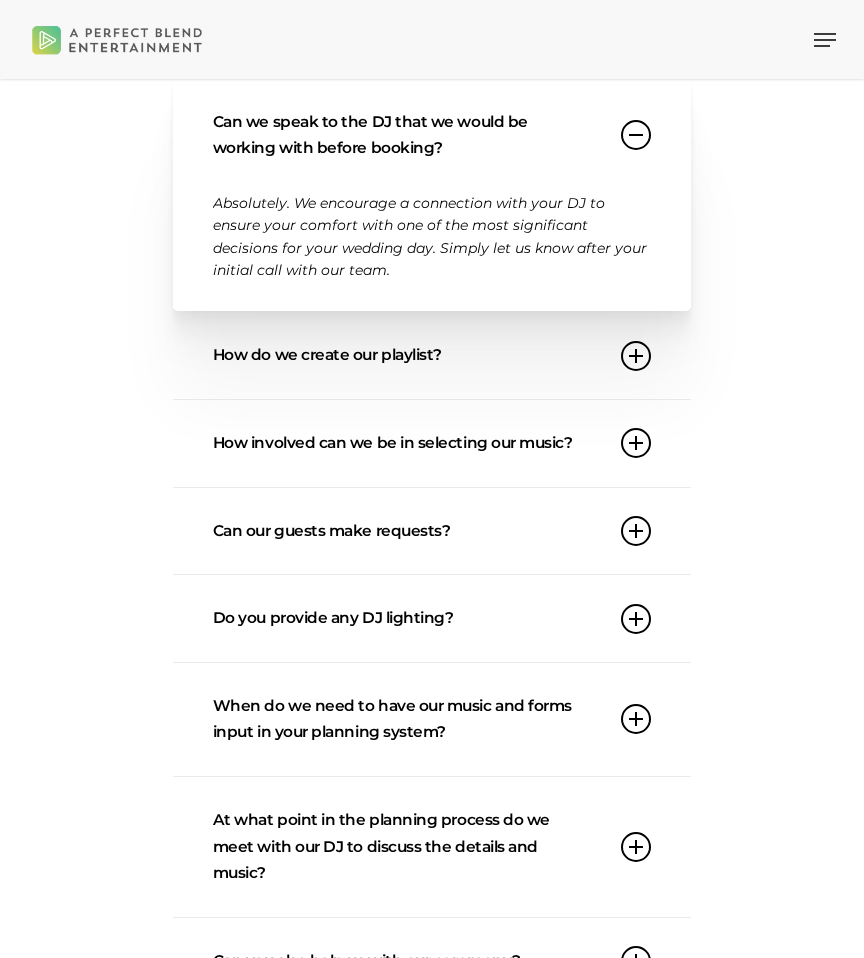 click on "How do we create our playlist?" at bounding box center (432, 355) 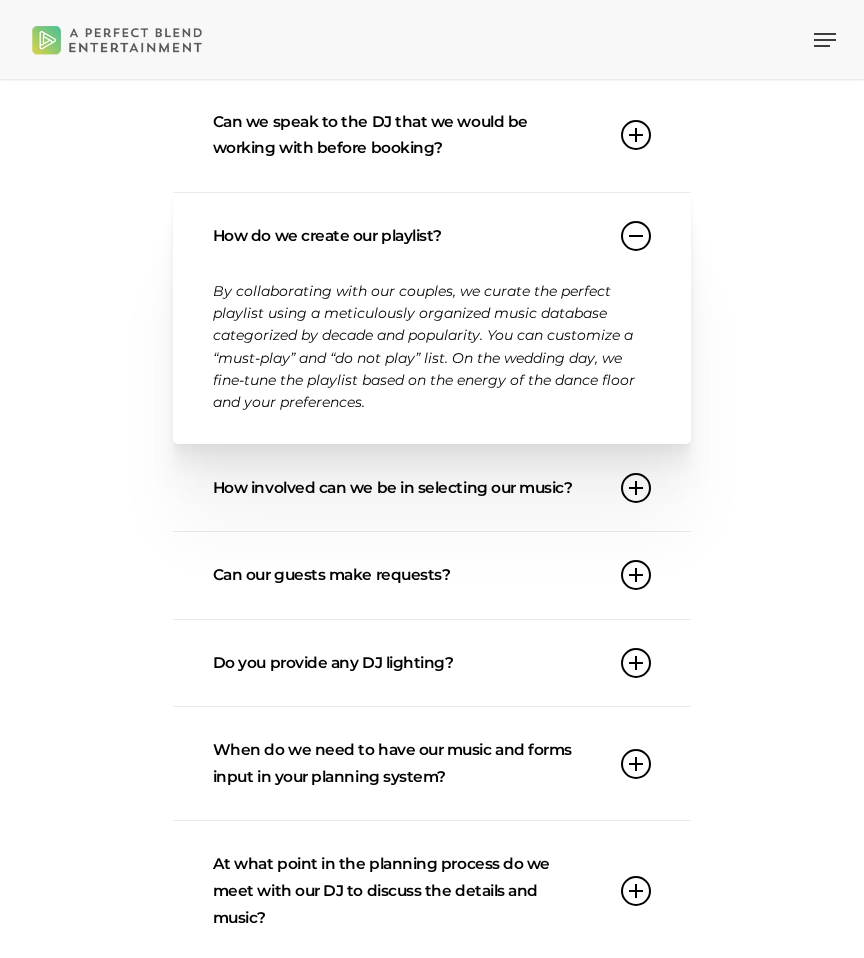 scroll, scrollTop: 842, scrollLeft: 0, axis: vertical 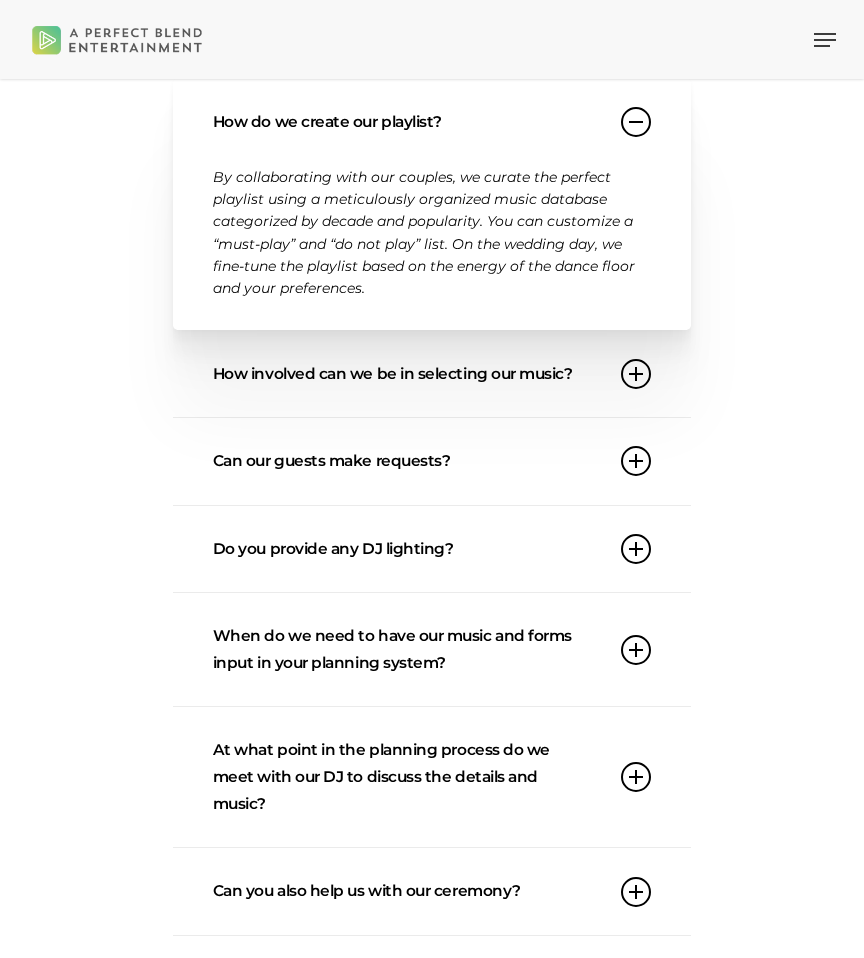 click at bounding box center (636, 461) 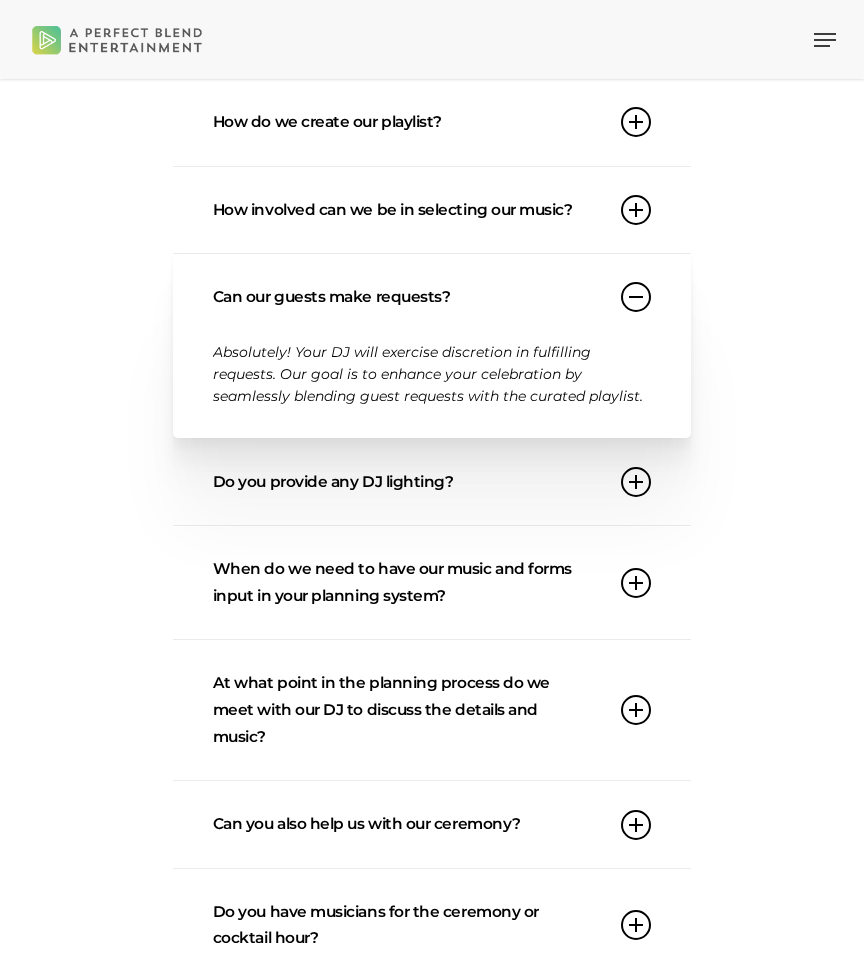 scroll, scrollTop: 1017, scrollLeft: 0, axis: vertical 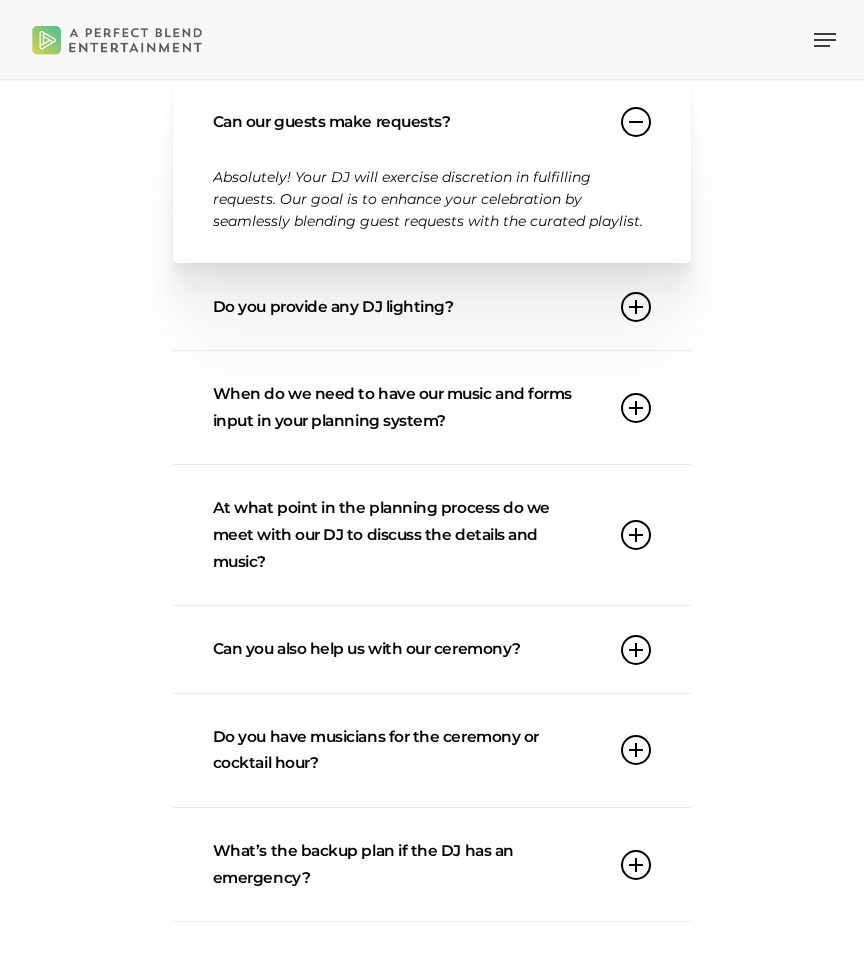 click on "Do you provide any DJ lighting?" at bounding box center (432, 307) 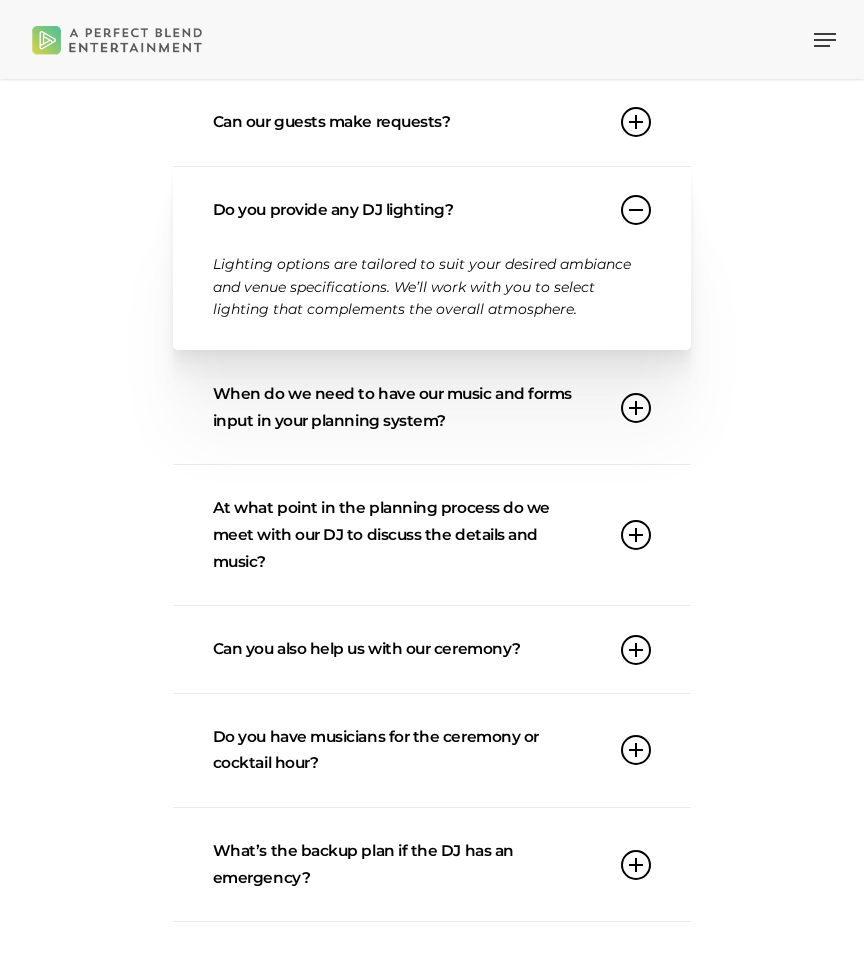 scroll, scrollTop: 1105, scrollLeft: 0, axis: vertical 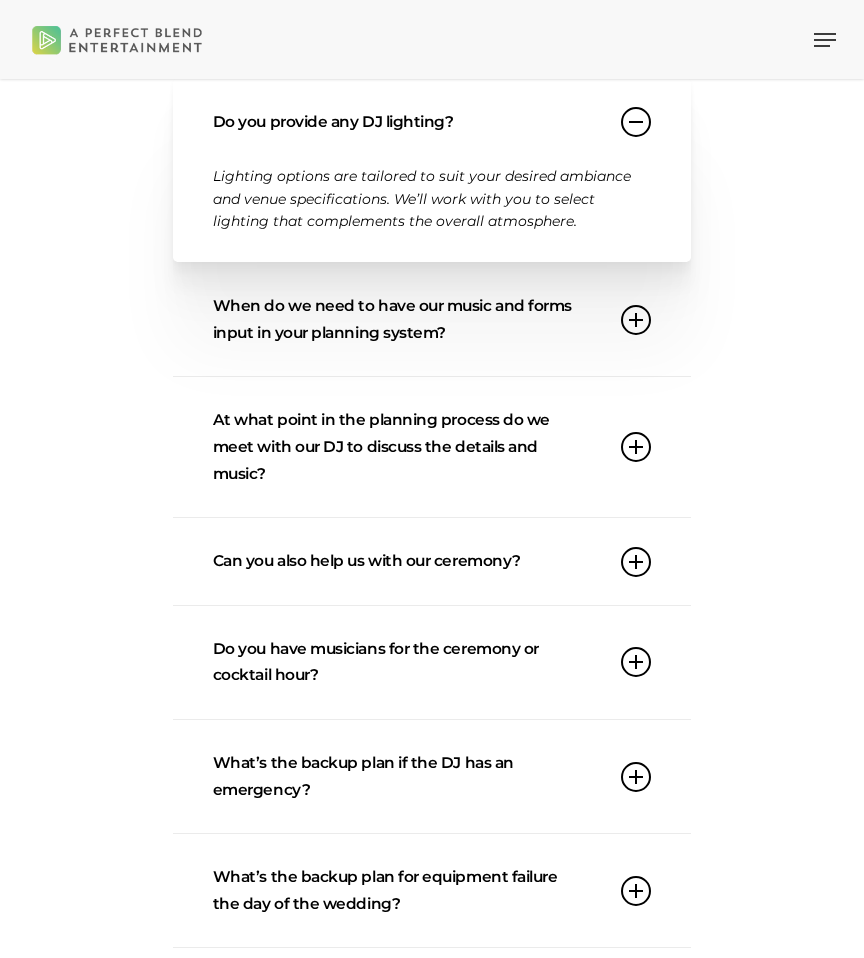 click at bounding box center (636, 320) 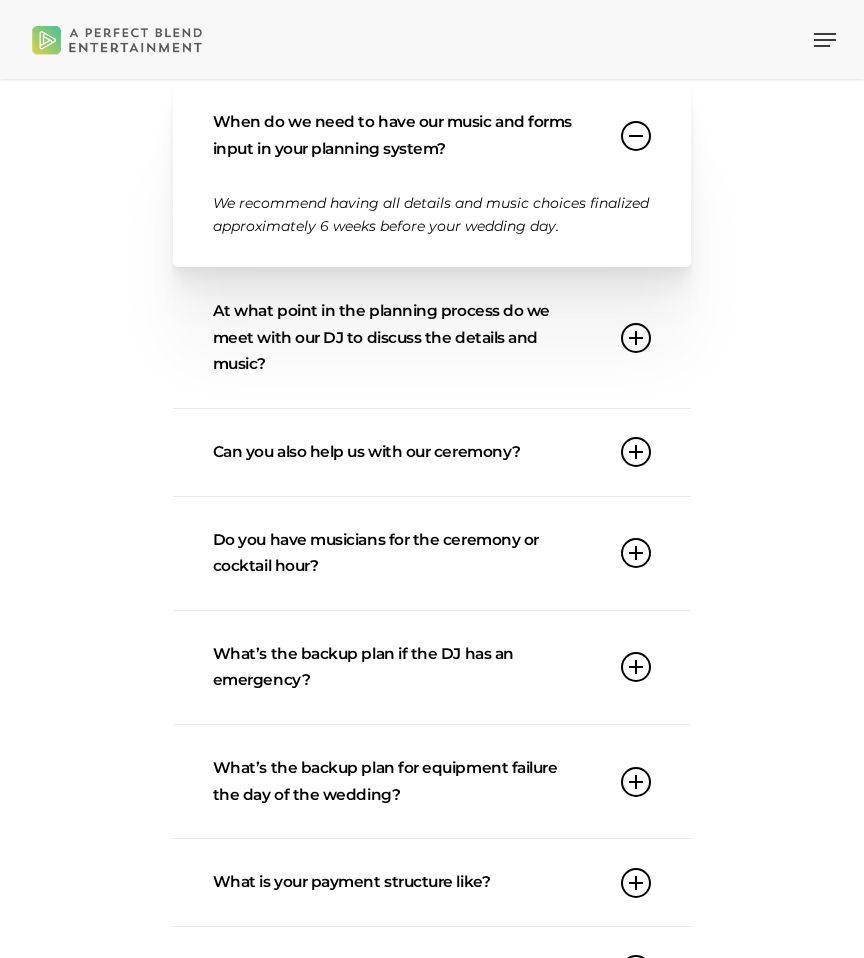 click at bounding box center (636, 338) 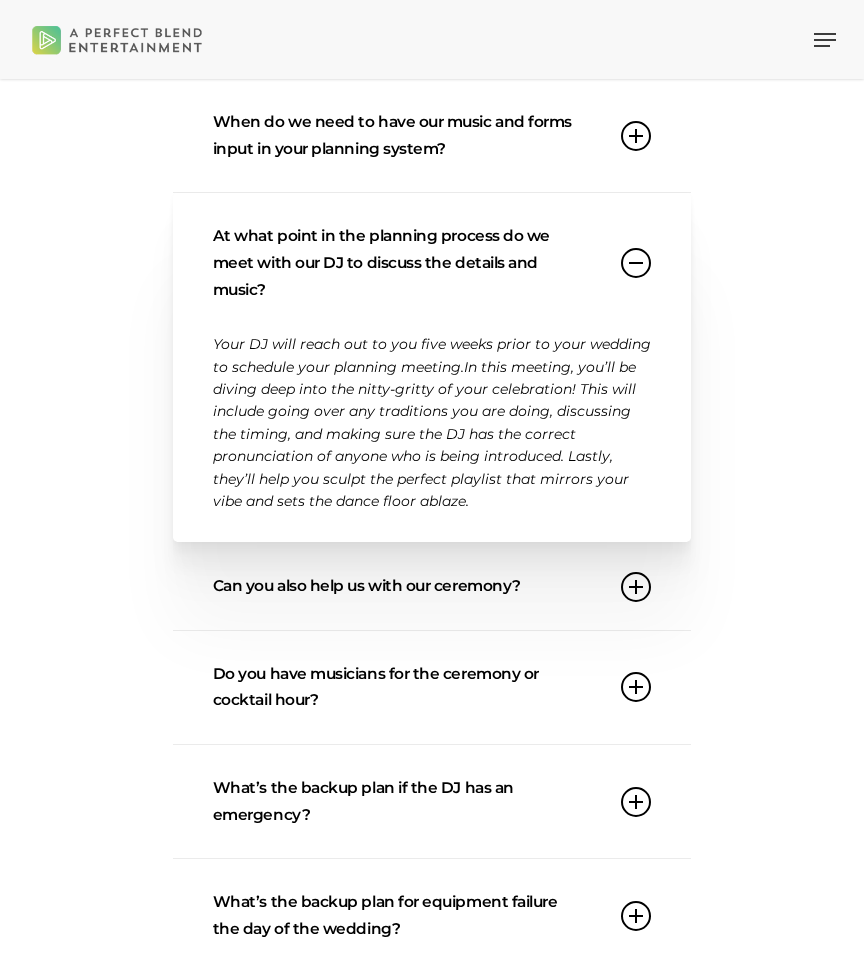 scroll, scrollTop: 1306, scrollLeft: 0, axis: vertical 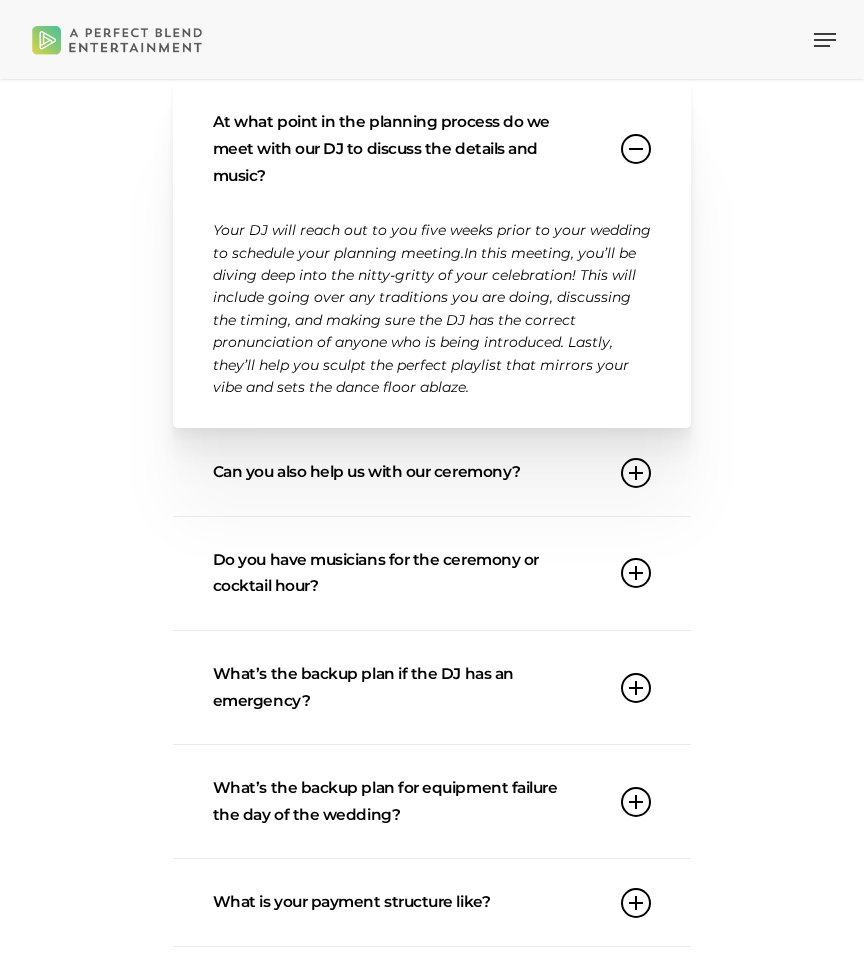 click on "Can you also help us with our ceremony?" at bounding box center (432, 472) 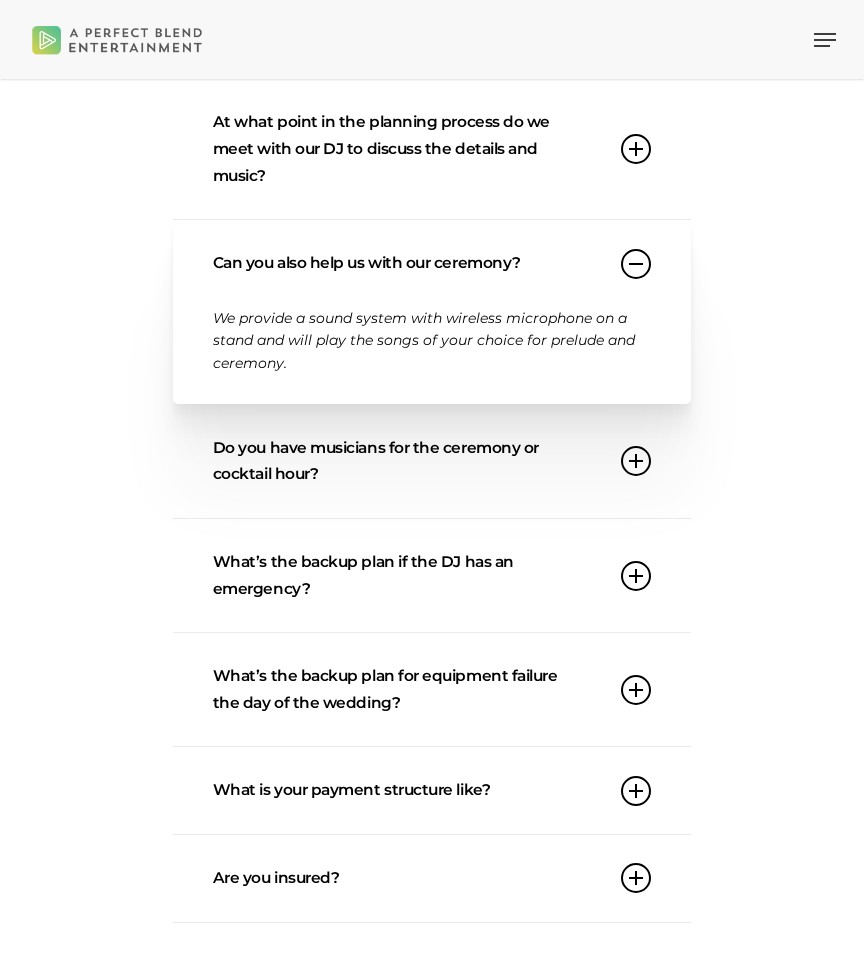 scroll, scrollTop: 1447, scrollLeft: 0, axis: vertical 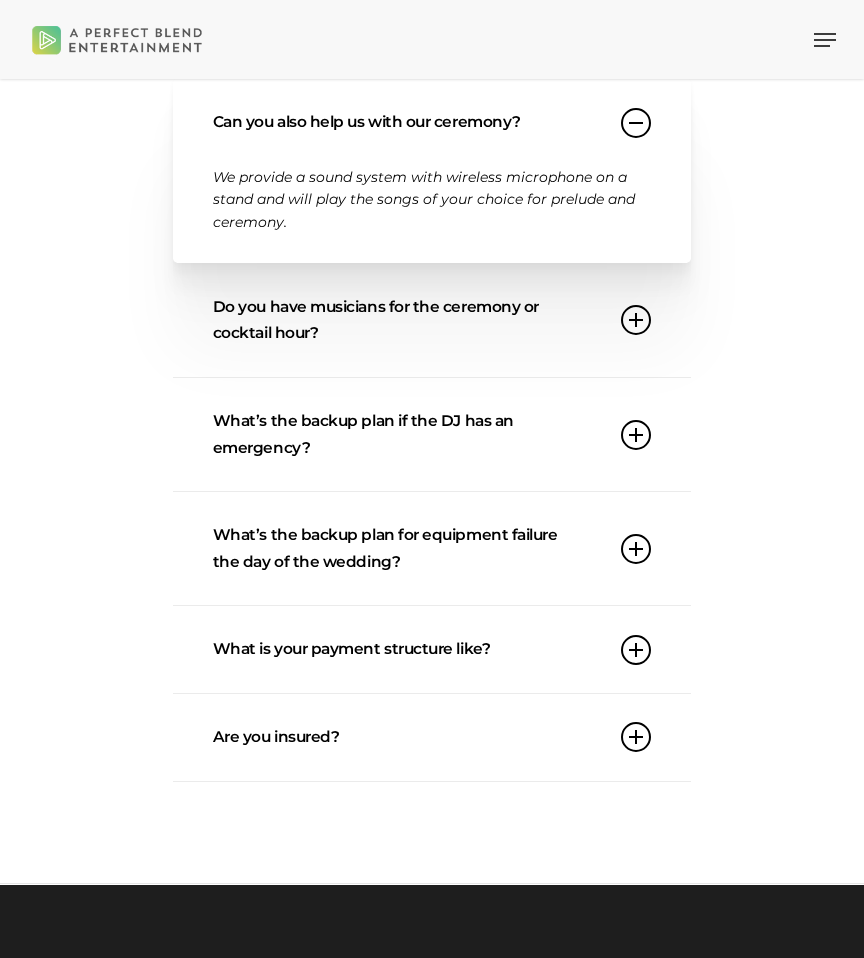 click on "Do you have musicians for the ceremony or cocktail hour?" at bounding box center (432, 320) 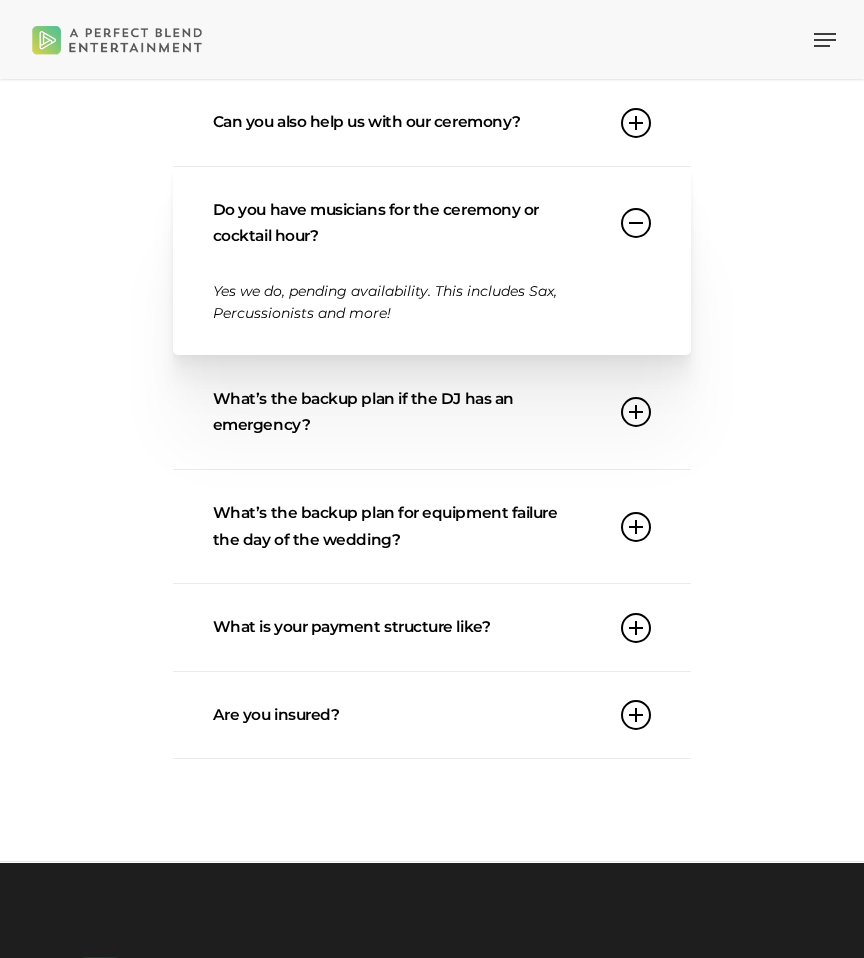 scroll, scrollTop: 1535, scrollLeft: 0, axis: vertical 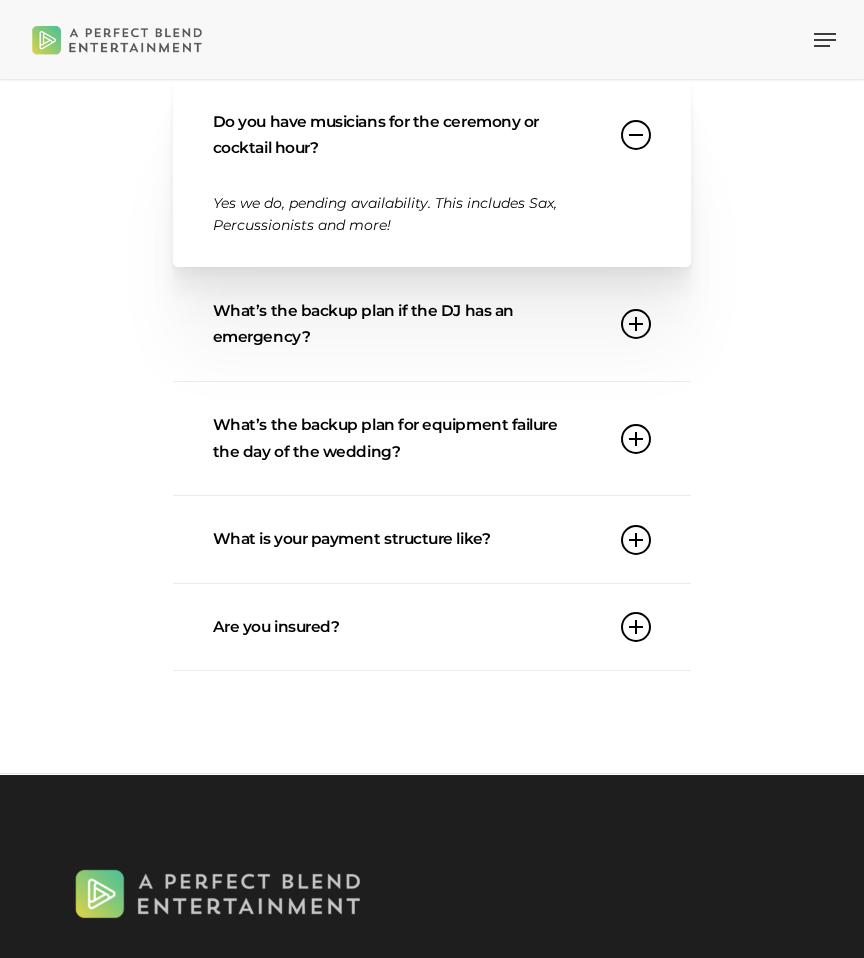 click on "What’s the backup plan if the DJ has an emergency?" at bounding box center [432, 324] 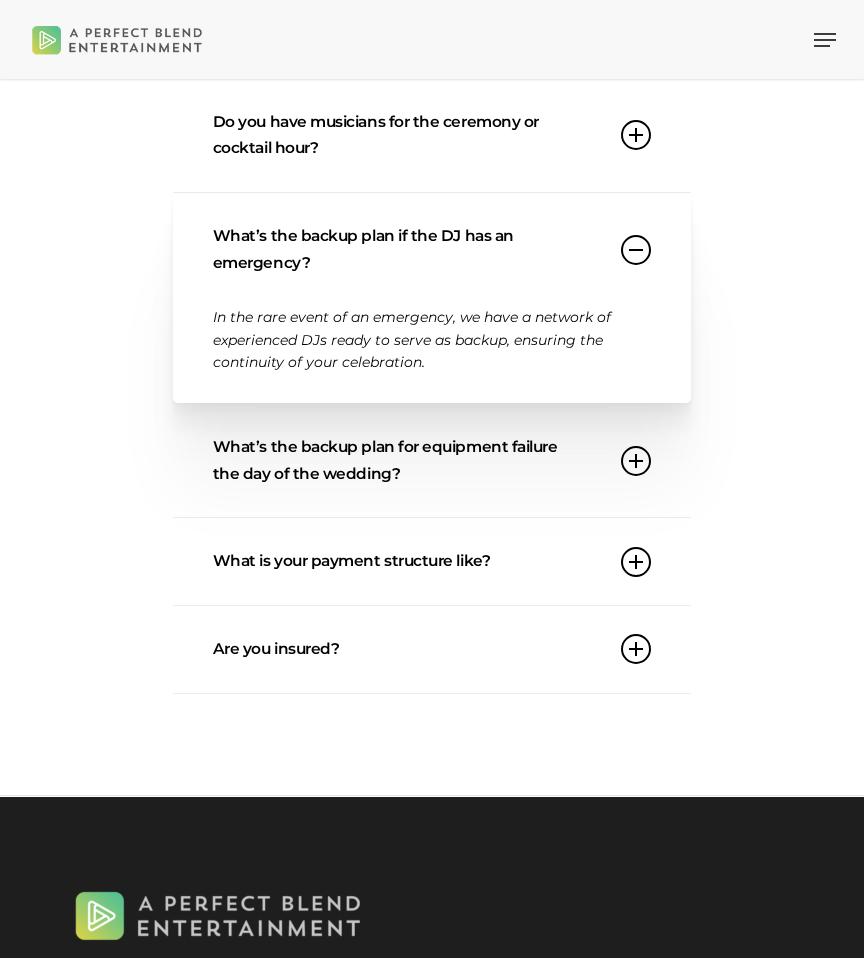 scroll, scrollTop: 1649, scrollLeft: 0, axis: vertical 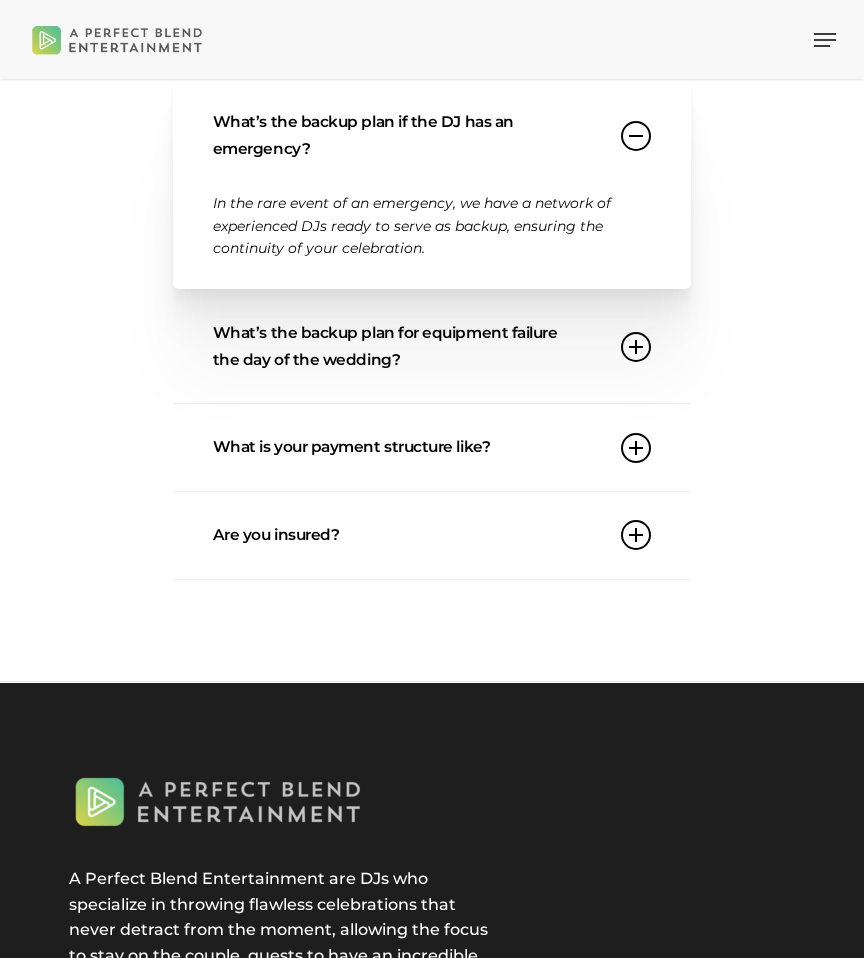 click on "What’s the backup plan for equipment failure the day of the wedding?" at bounding box center (432, 346) 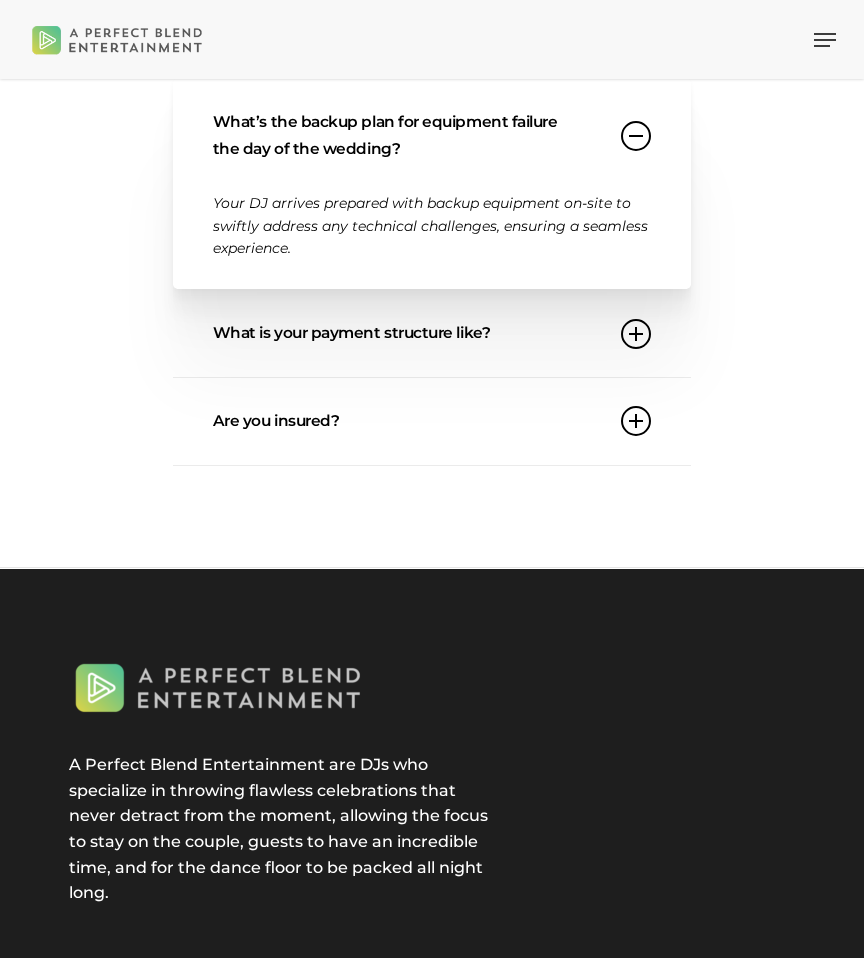 click on "What is your payment structure like?" at bounding box center [432, 333] 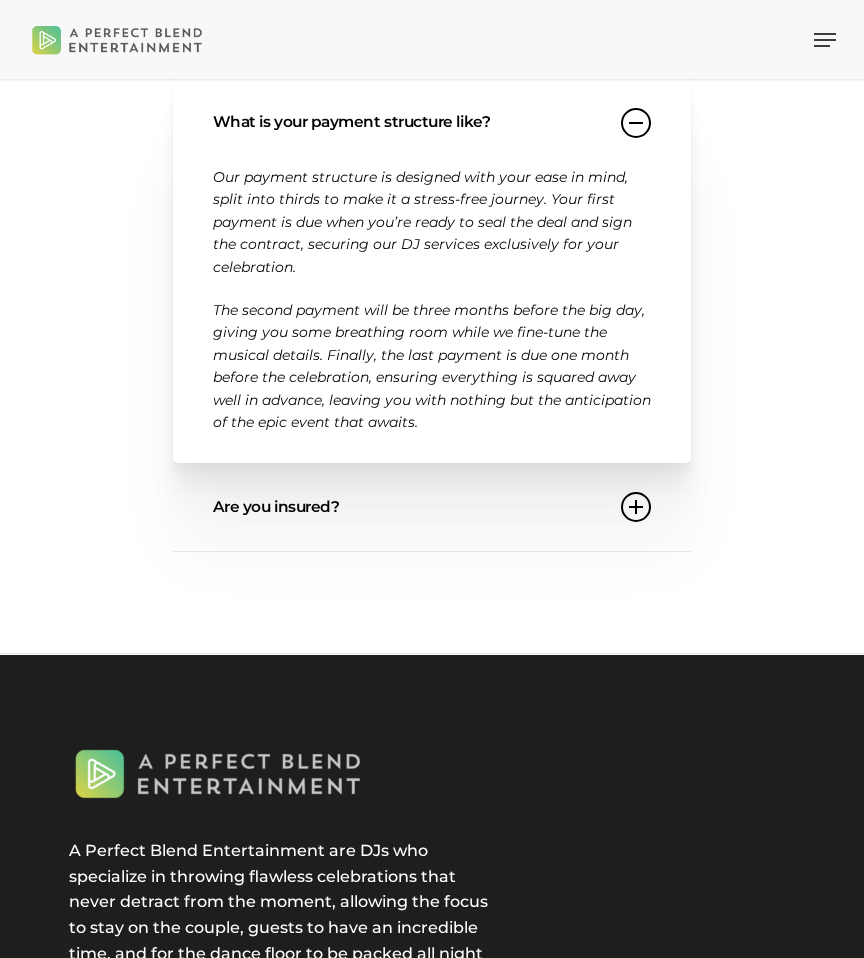 click on "Are you insured?" at bounding box center [432, 507] 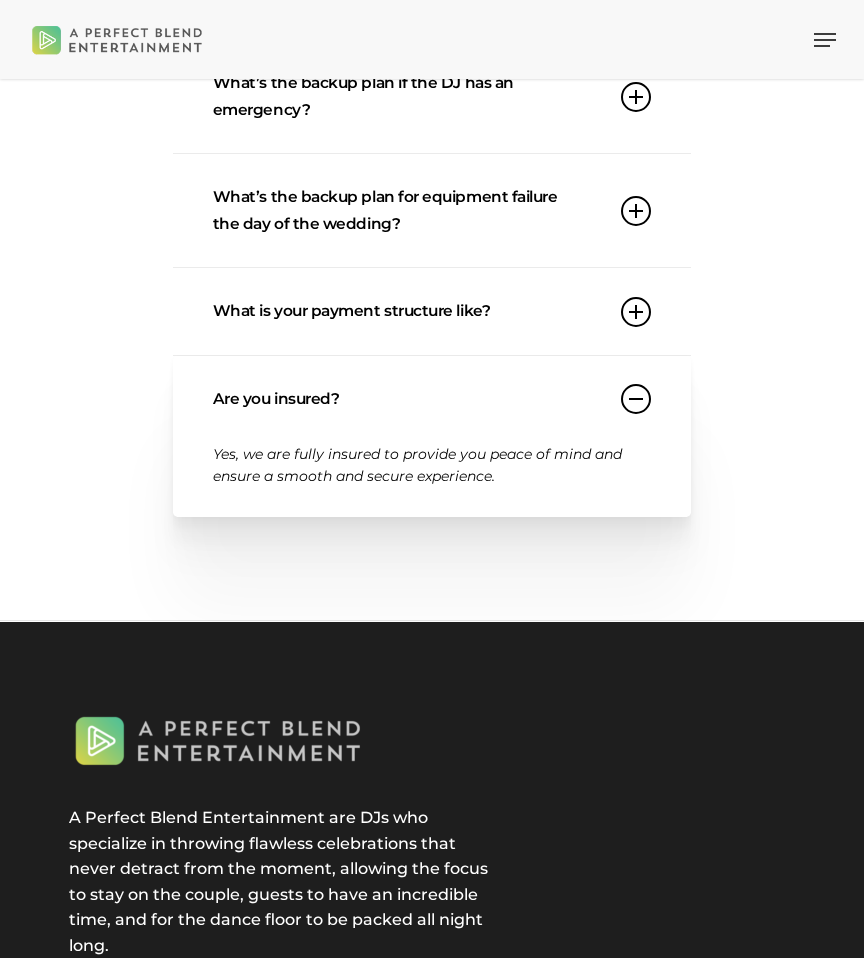 scroll, scrollTop: 1328, scrollLeft: 0, axis: vertical 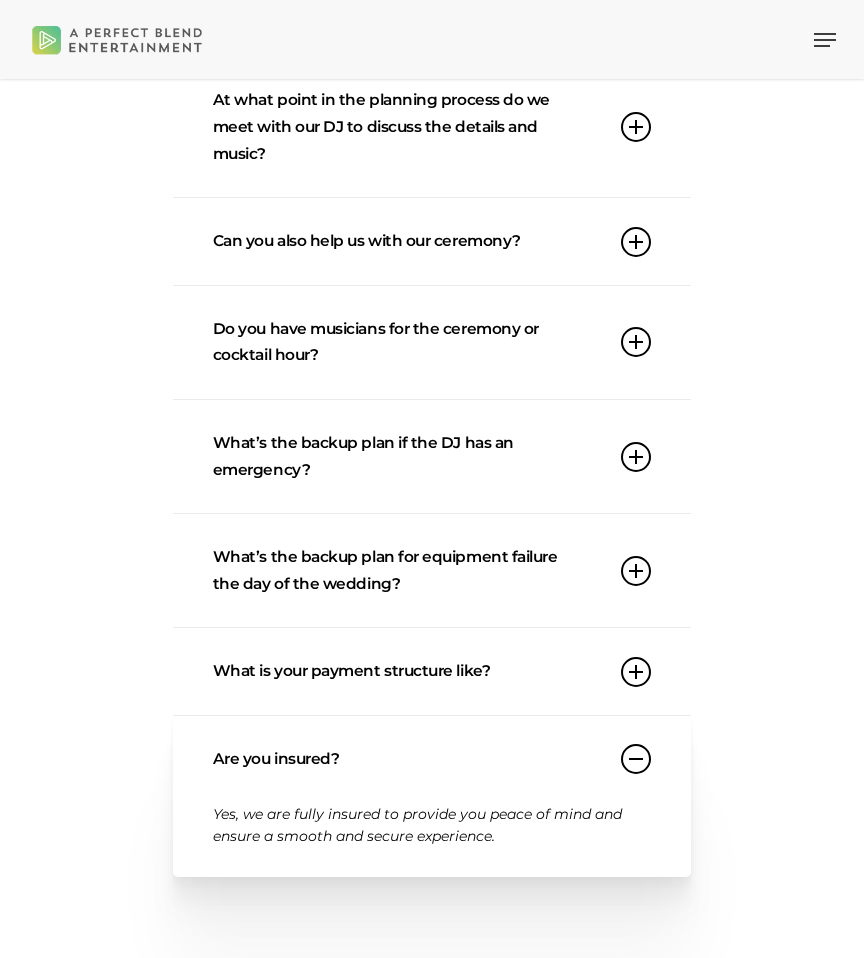 click on "Can you also help us with our ceremony?" at bounding box center (432, 241) 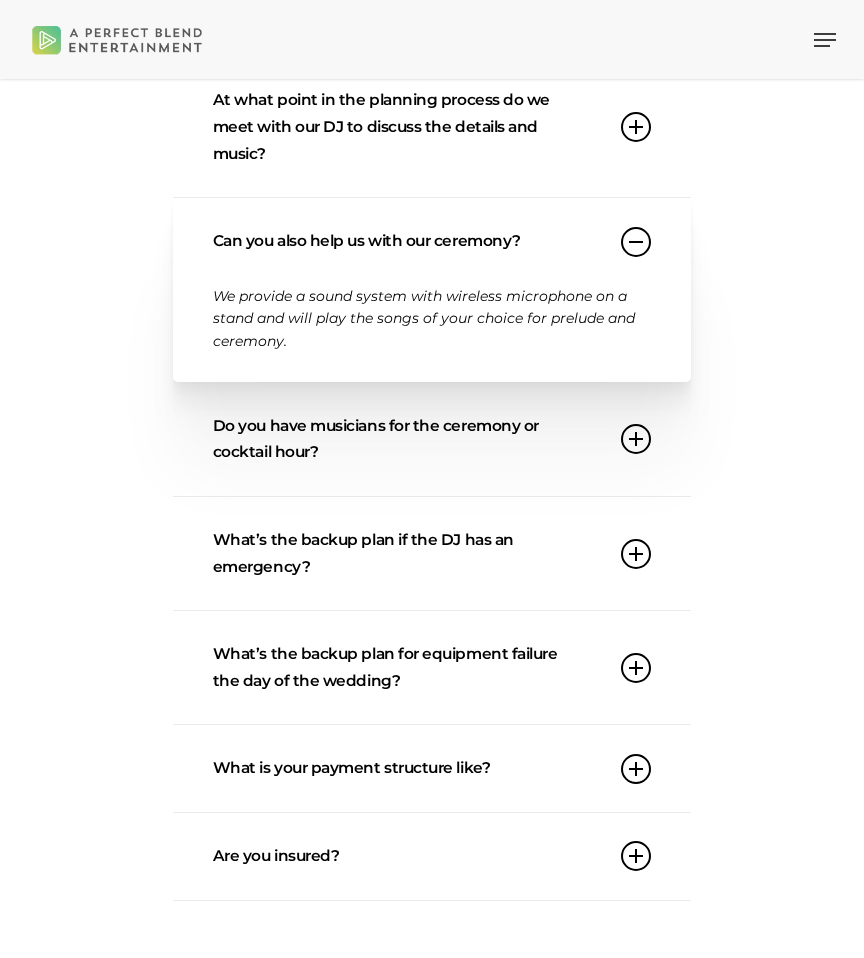 scroll, scrollTop: 1447, scrollLeft: 0, axis: vertical 